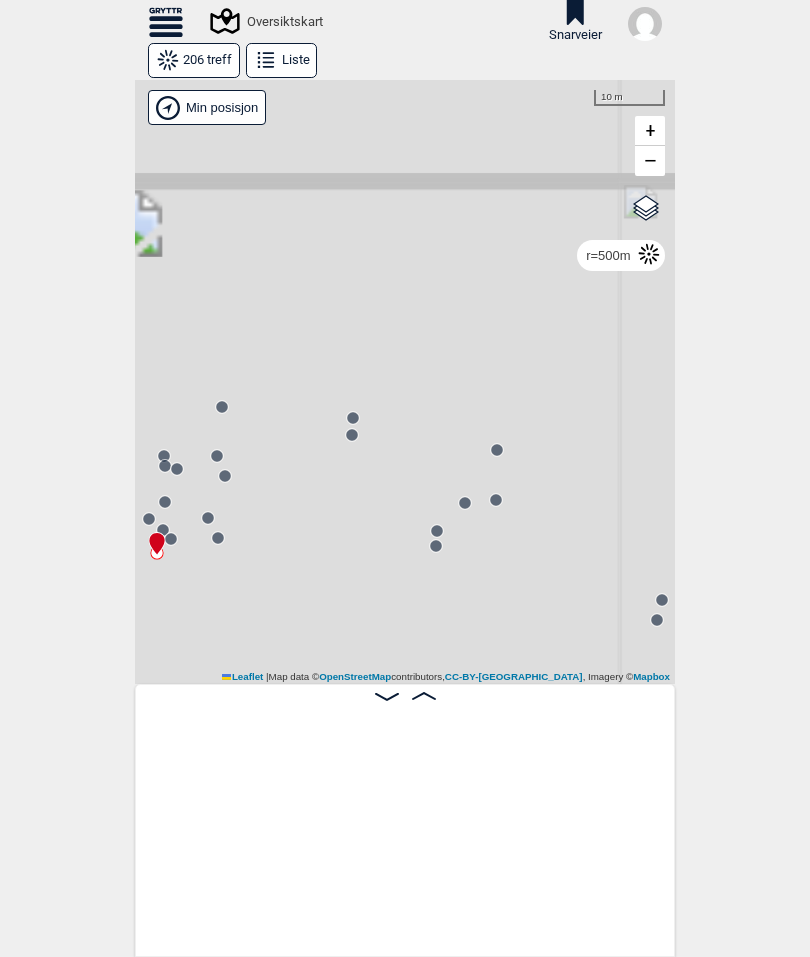 scroll, scrollTop: 0, scrollLeft: 0, axis: both 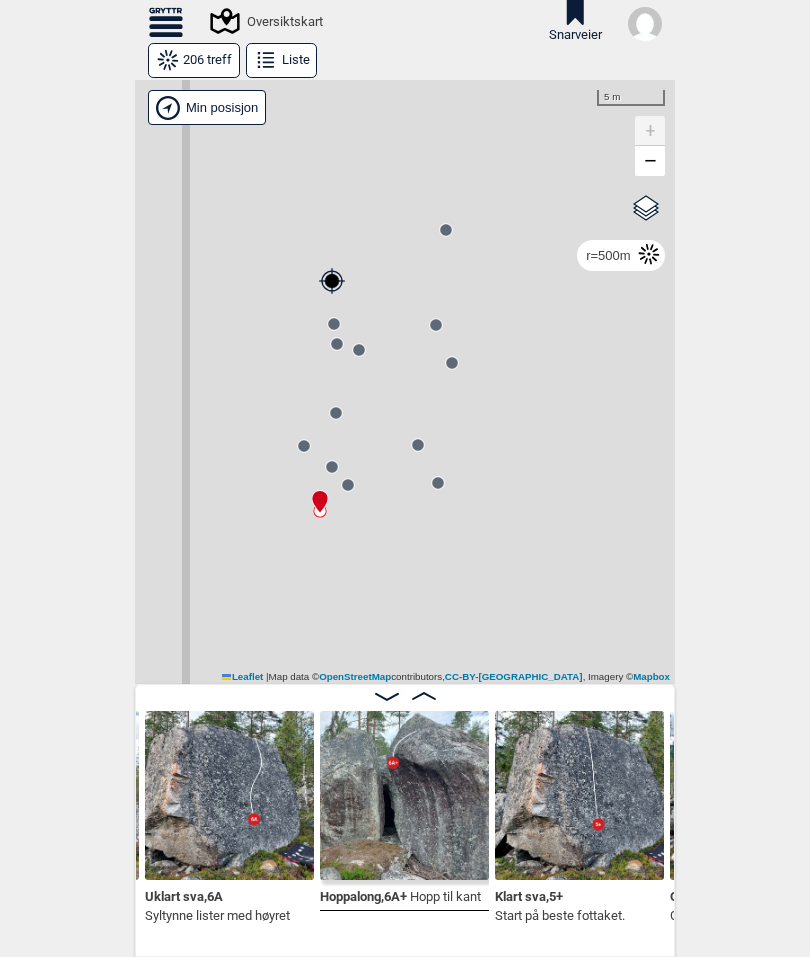 click 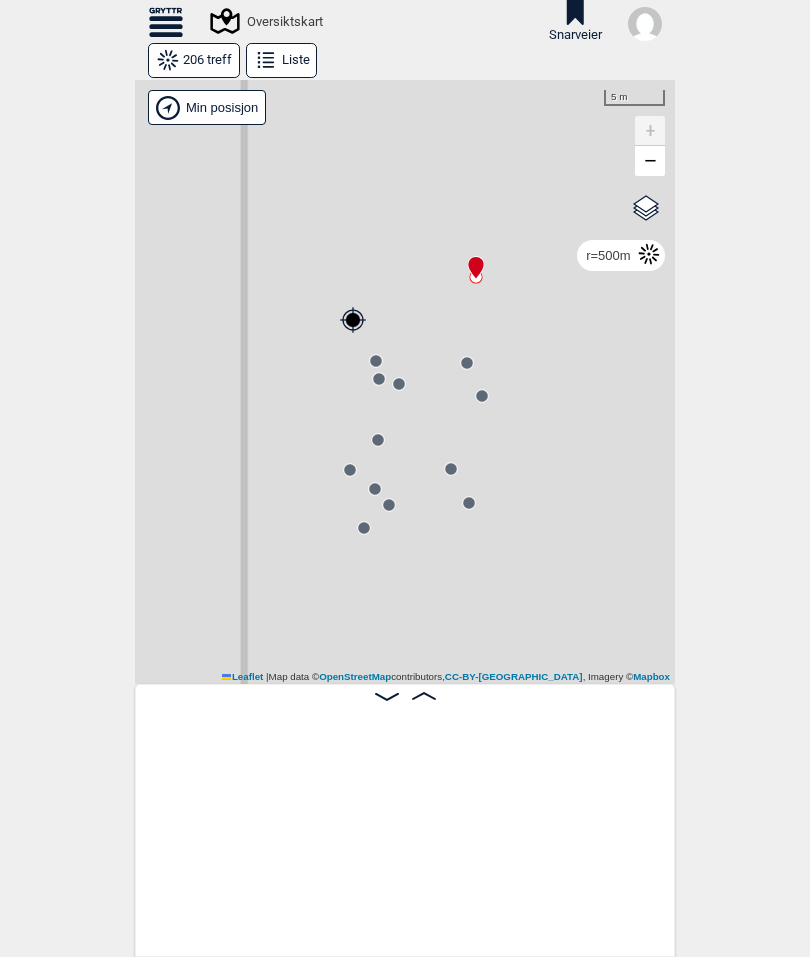 scroll, scrollTop: 0, scrollLeft: 25500, axis: horizontal 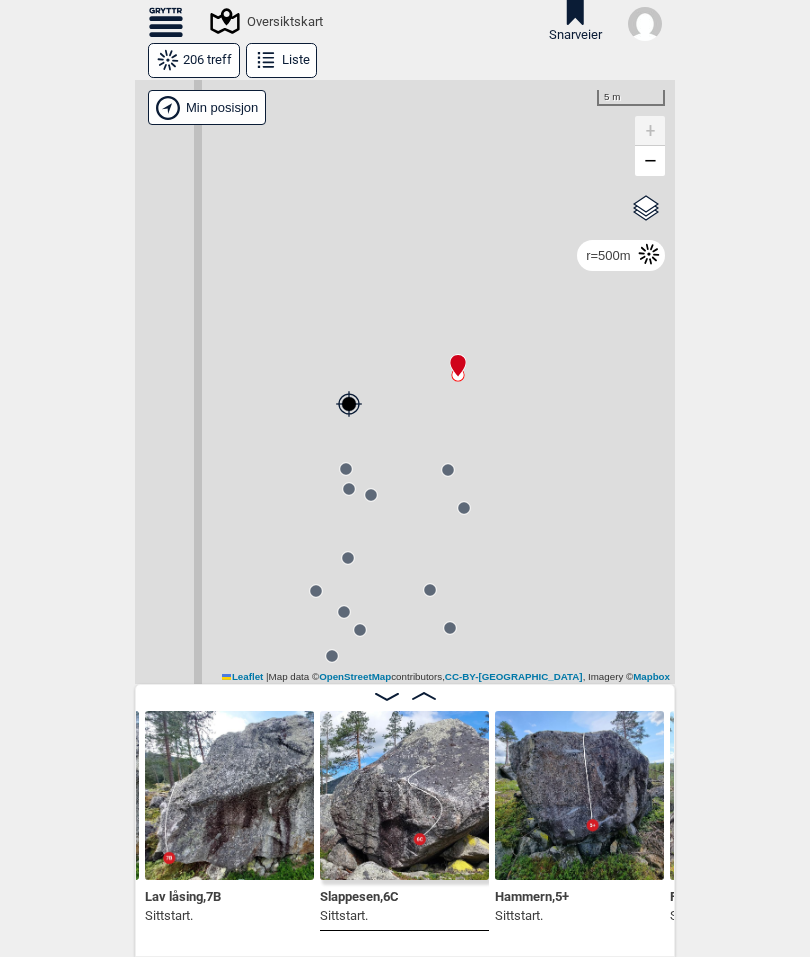 click on "Gol
[GEOGRAPHIC_DATA]
Kolomoen
[GEOGRAPHIC_DATA]
[GEOGRAPHIC_DATA][PERSON_NAME][GEOGRAPHIC_DATA]
[GEOGRAPHIC_DATA]
[GEOGRAPHIC_DATA]
Efteløt
[GEOGRAPHIC_DATA]
Sentrale [GEOGRAPHIC_DATA]
[GEOGRAPHIC_DATA] [PERSON_NAME]
Hønefoss
[GEOGRAPHIC_DATA]/[GEOGRAPHIC_DATA]
Grefsen
[GEOGRAPHIC_DATA]
[GEOGRAPHIC_DATA] syd
Enebakk
[GEOGRAPHIC_DATA]
Ås
Ski
Son" at bounding box center [405, 382] 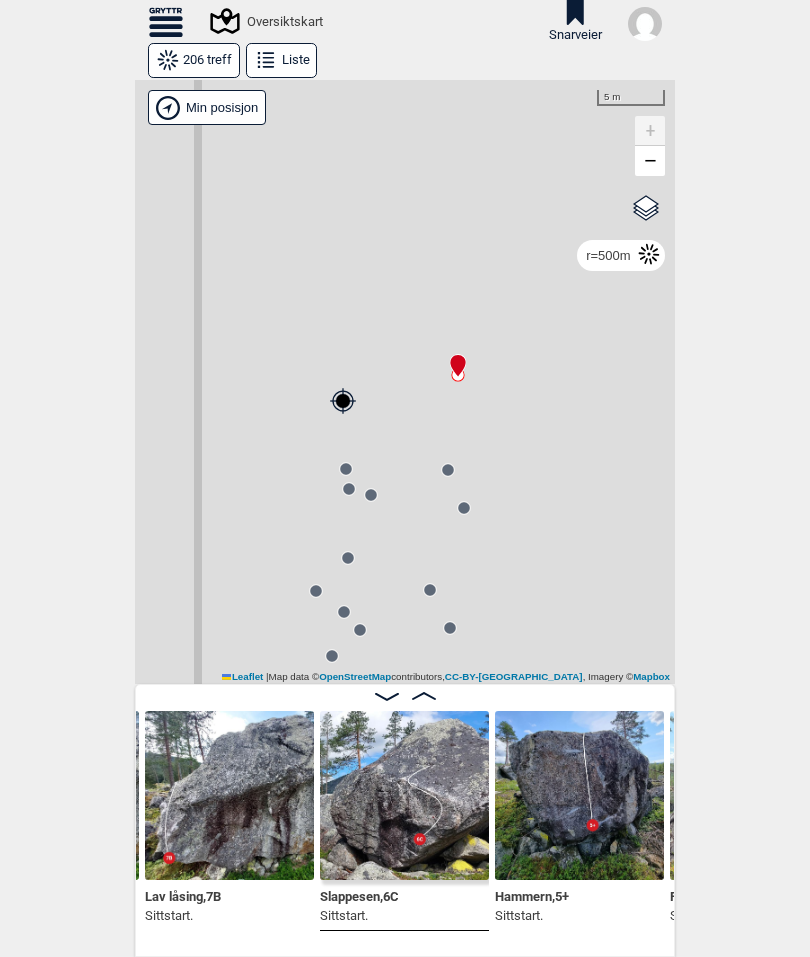 click 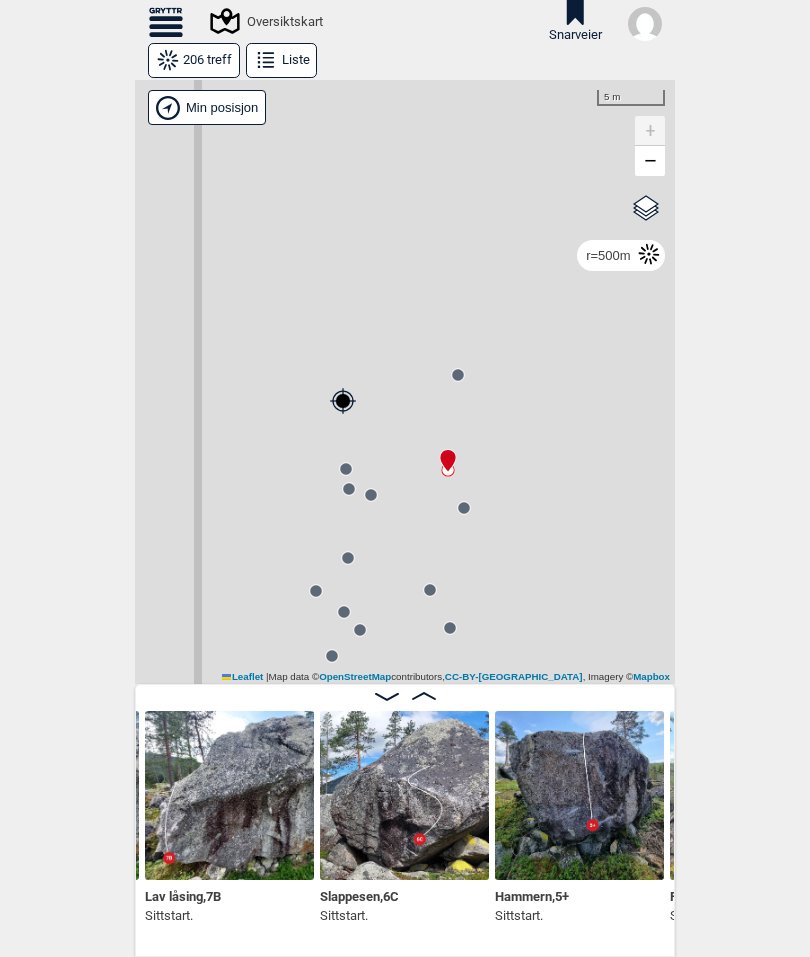 scroll, scrollTop: 0, scrollLeft: 26375, axis: horizontal 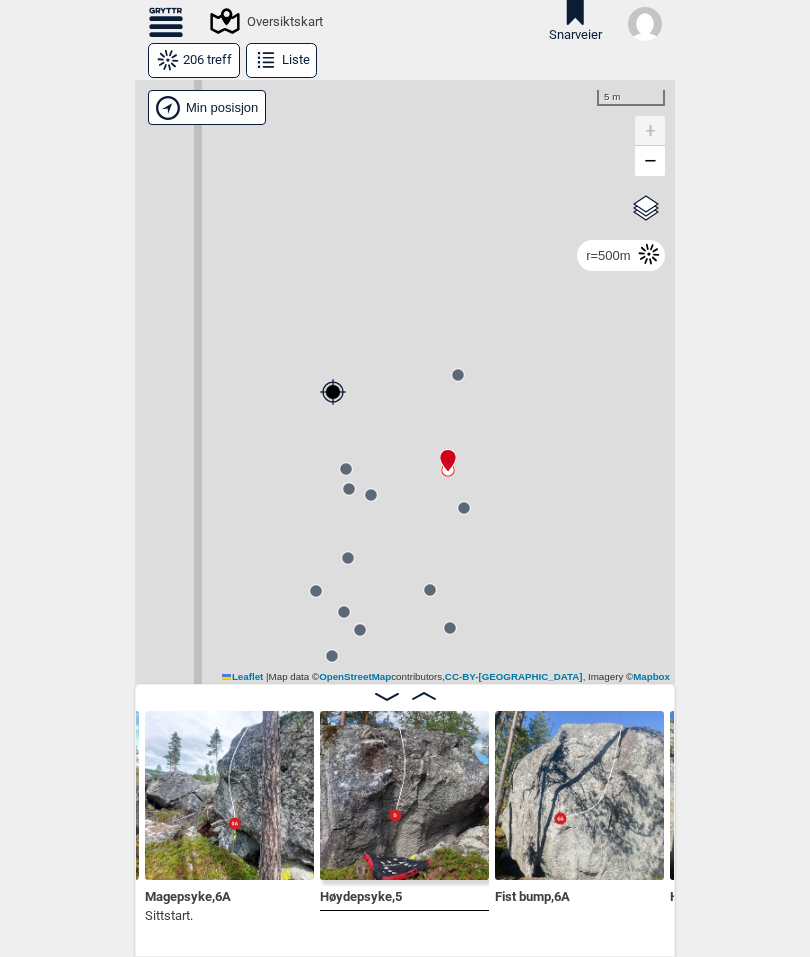 click 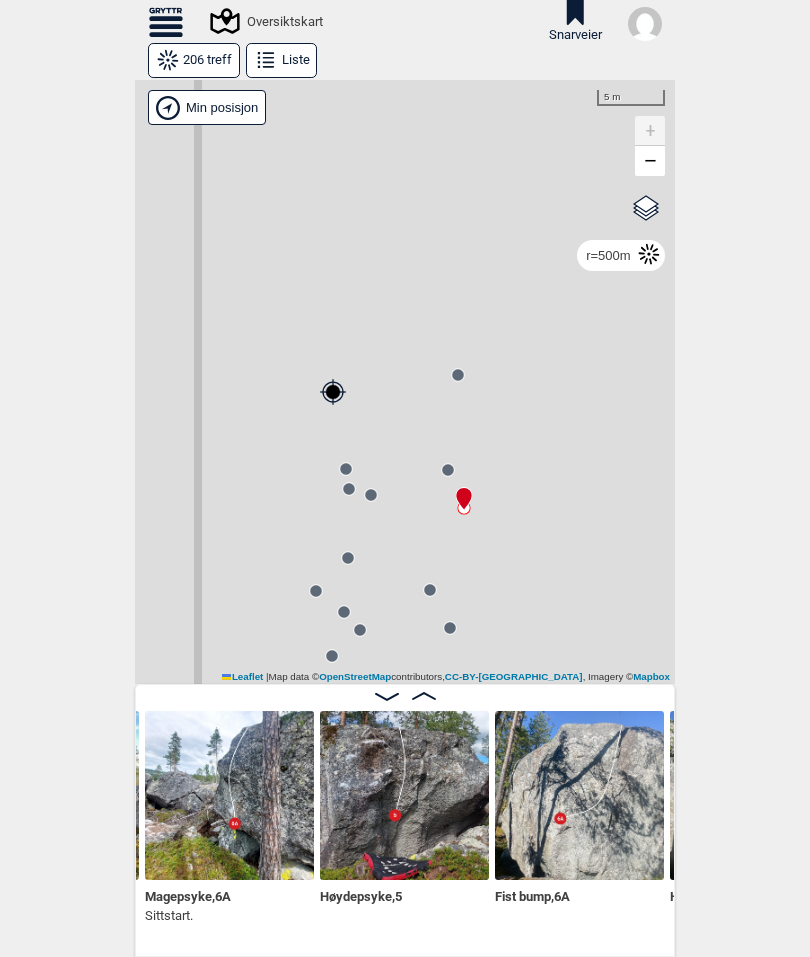 scroll, scrollTop: 0, scrollLeft: 26900, axis: horizontal 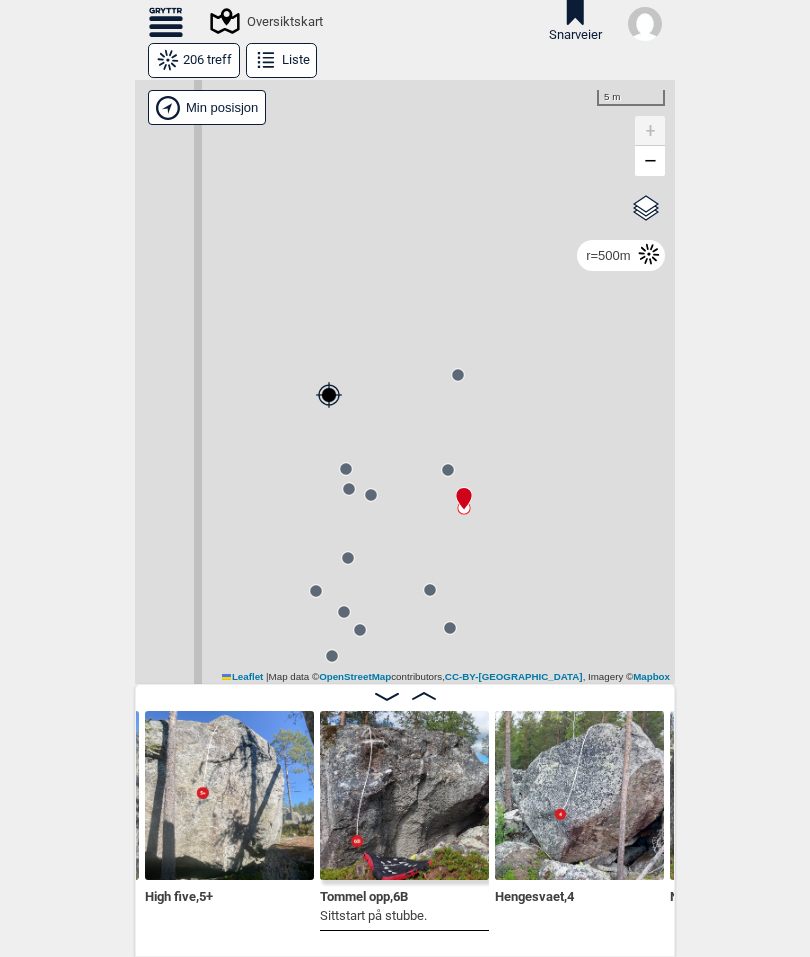 click at bounding box center [404, 795] 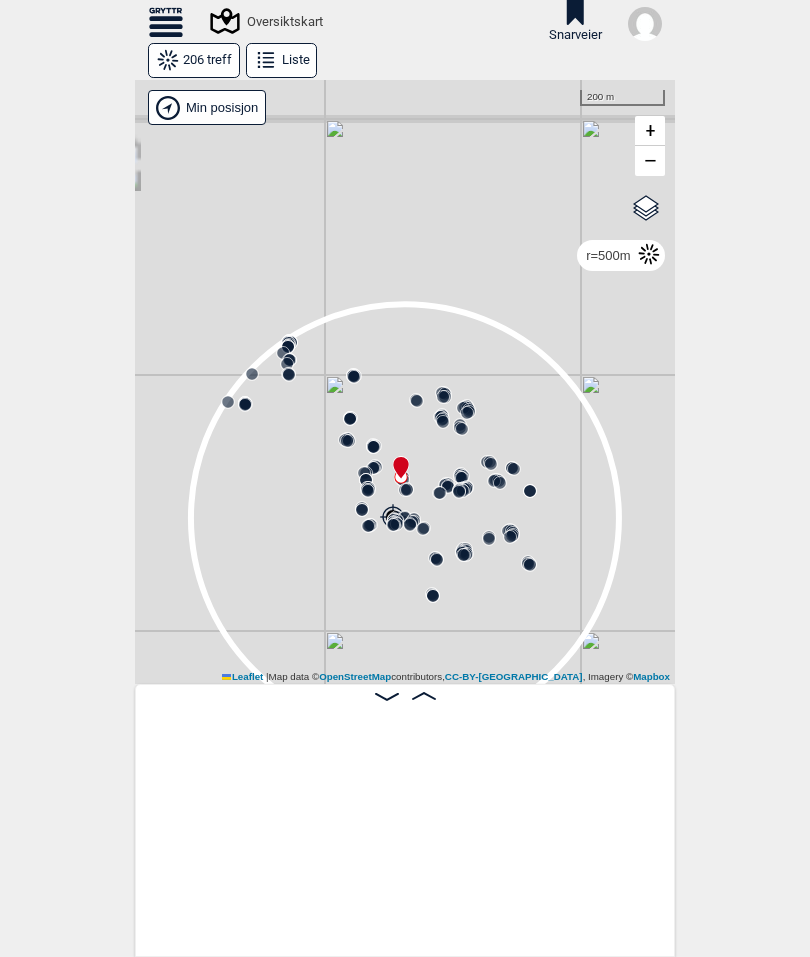 scroll, scrollTop: 0, scrollLeft: 17069, axis: horizontal 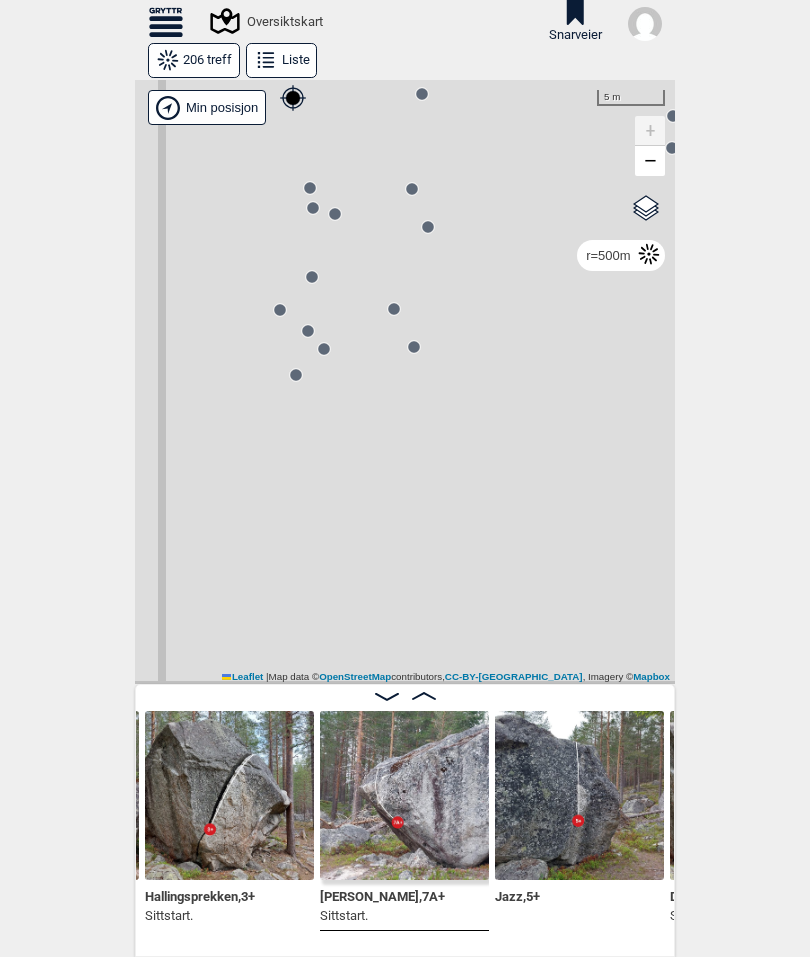 click 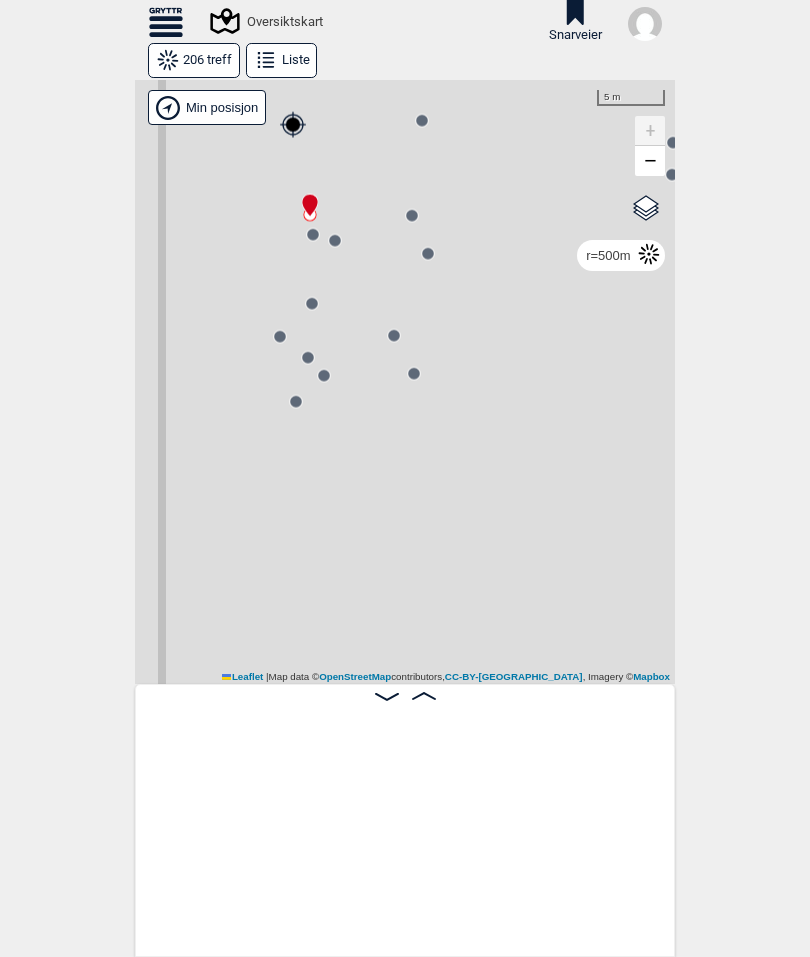 scroll, scrollTop: 0, scrollLeft: 26056, axis: horizontal 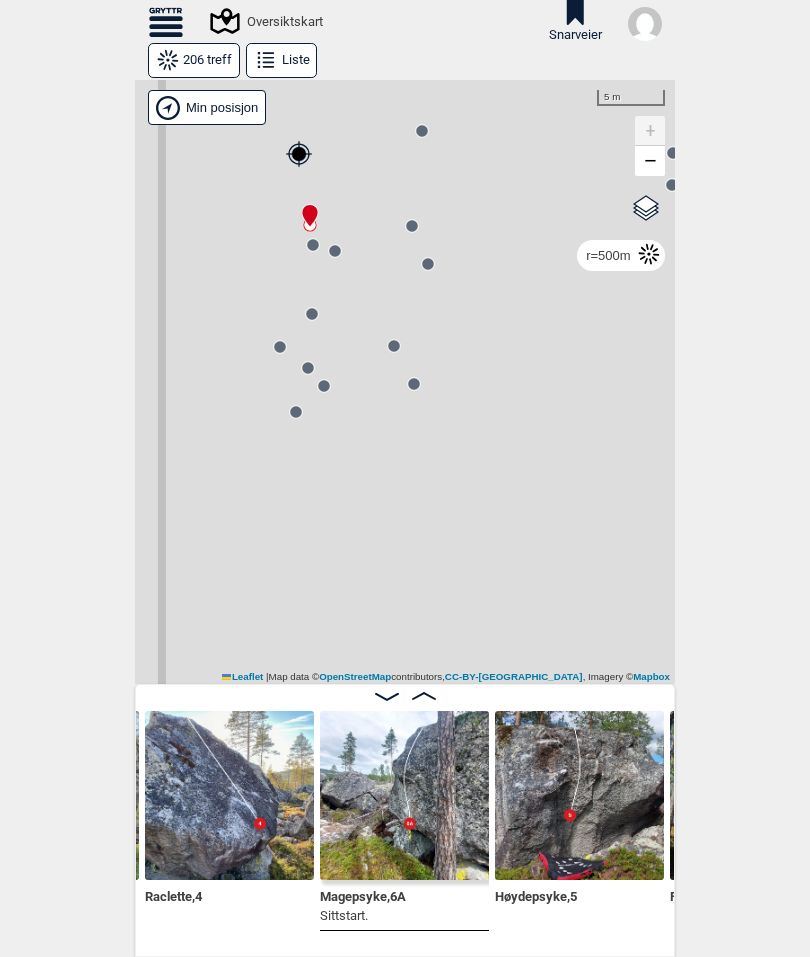 click at bounding box center [404, 795] 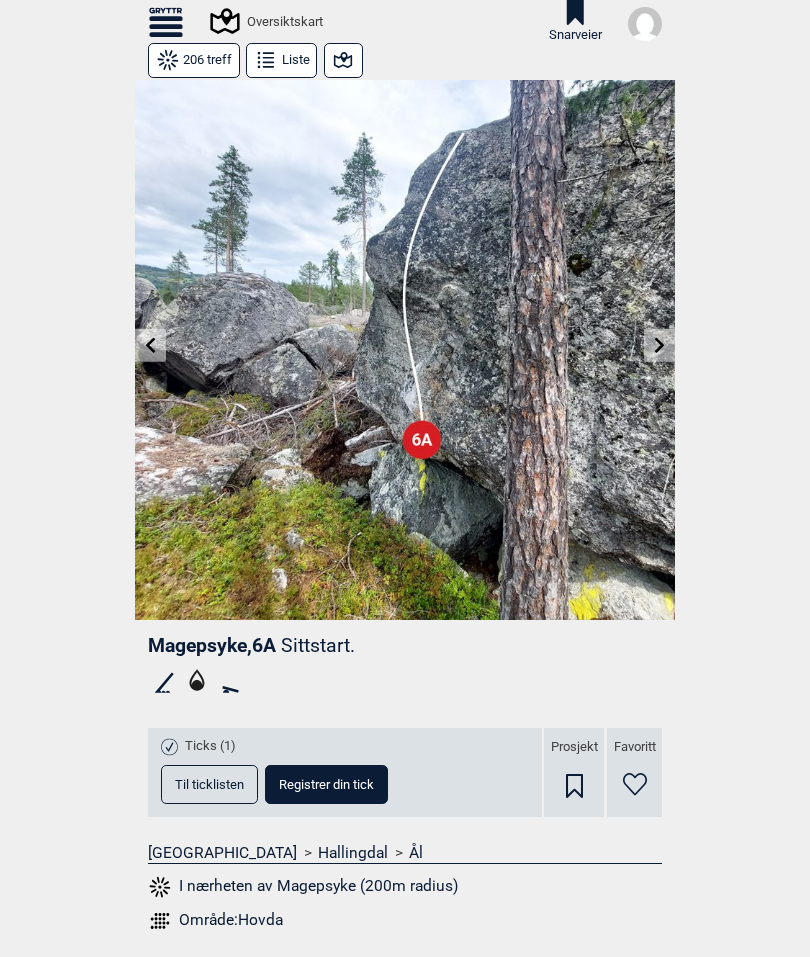 click at bounding box center [659, 345] 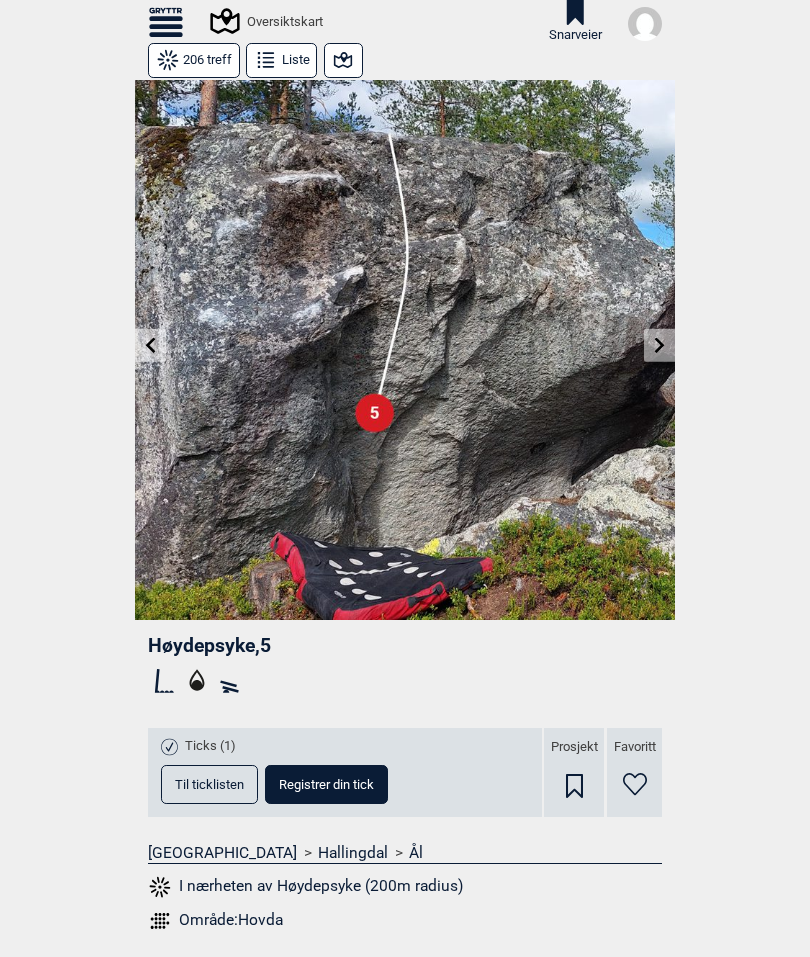 click on "Til forsiden NO SV EN Finn buldere med filtrering Norge Sverige Meld inn ny bulder Tegnforklaring Om Gryttr   Oversiktskart Snarveier Doner en slant til Gryttr Doner 100 kr Doner 200 kr Doner 600 kr Når maser vi om donasjoner Når du bruker filtrering eller annen “ekstra” funksjonalitet, dukker “Doner”-siden opp. Har du gitt en donasjon, fjerner vi triggeren til “Doner”-siden når du er innlogget. Du kan bruke “ekstra” funksjonalitet uforstyrret. Doner litt = slutt på masing i 1 mnd Doner passe = slutt på masing i 3 mnd Doner mye = slutt på masing i 12 mnd Nei takk Mer info om donasjon  > 206 treff   Liste Høydepsyke ,  5 Ticks (1) Til ticklisten Registrer din tick Prosjekt Favoritt Norge > Hallingdal > Ål I nærheten av Høydepsyke (200m radius) Område:  Hovda Gryttr  2025  © Myrerveien 45d 0494 Oslo, Norway +47 905 45 346 info@gryttr.com Gryttr på Facebook Gryttr på Instagram Gryttr på Vimeo Om Gryttr Om donasjon Informasjonskapsler Personvern og samtykker Brukervilkår" at bounding box center [405, 478] 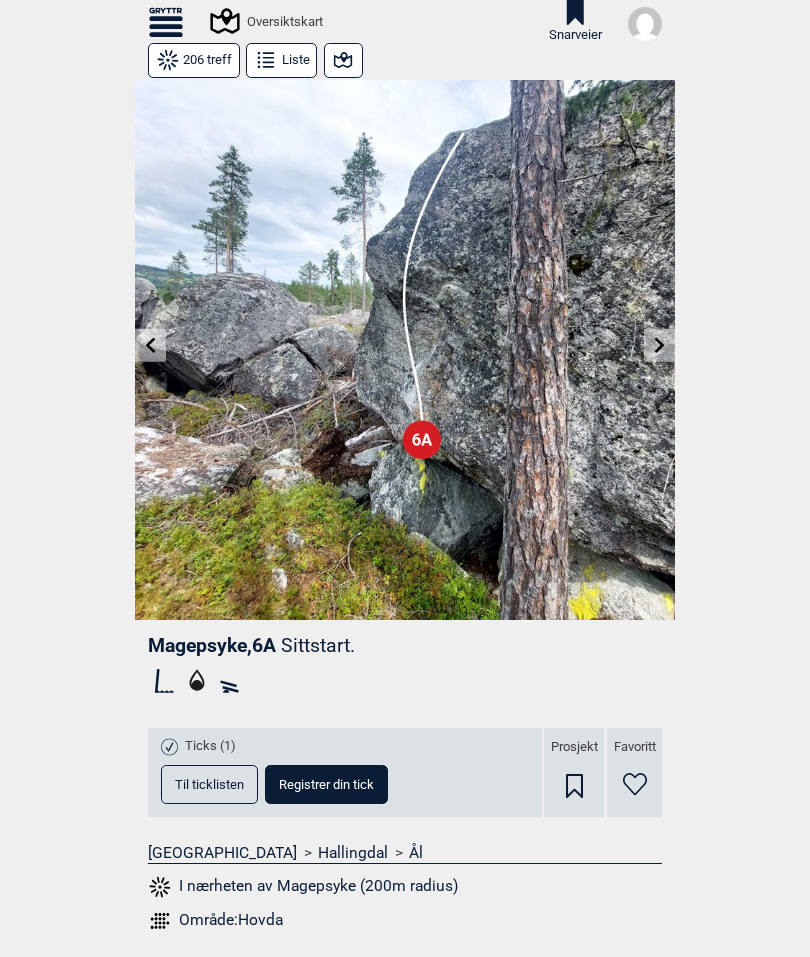 click 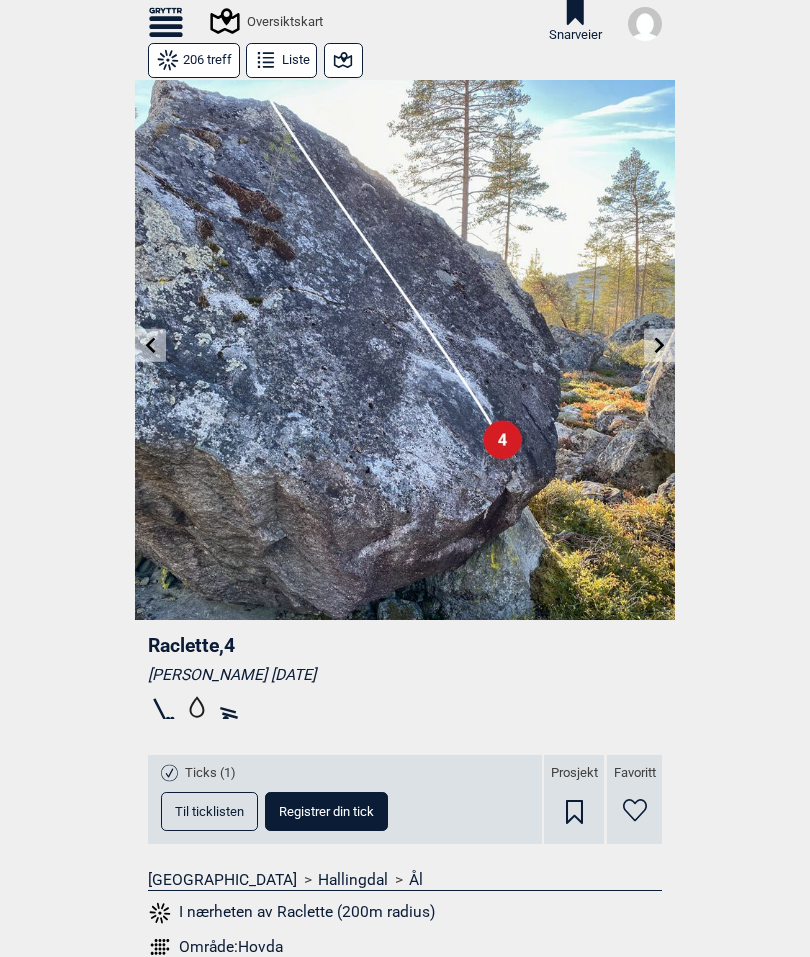 click at bounding box center [343, 60] 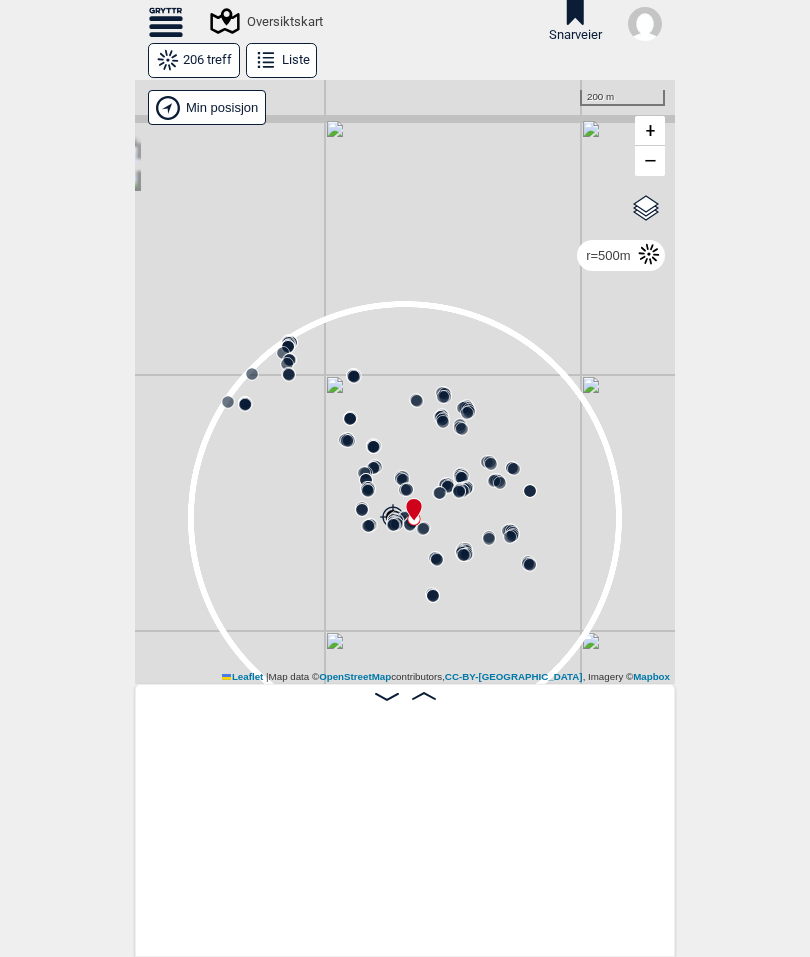 scroll, scrollTop: 0, scrollLeft: 25857, axis: horizontal 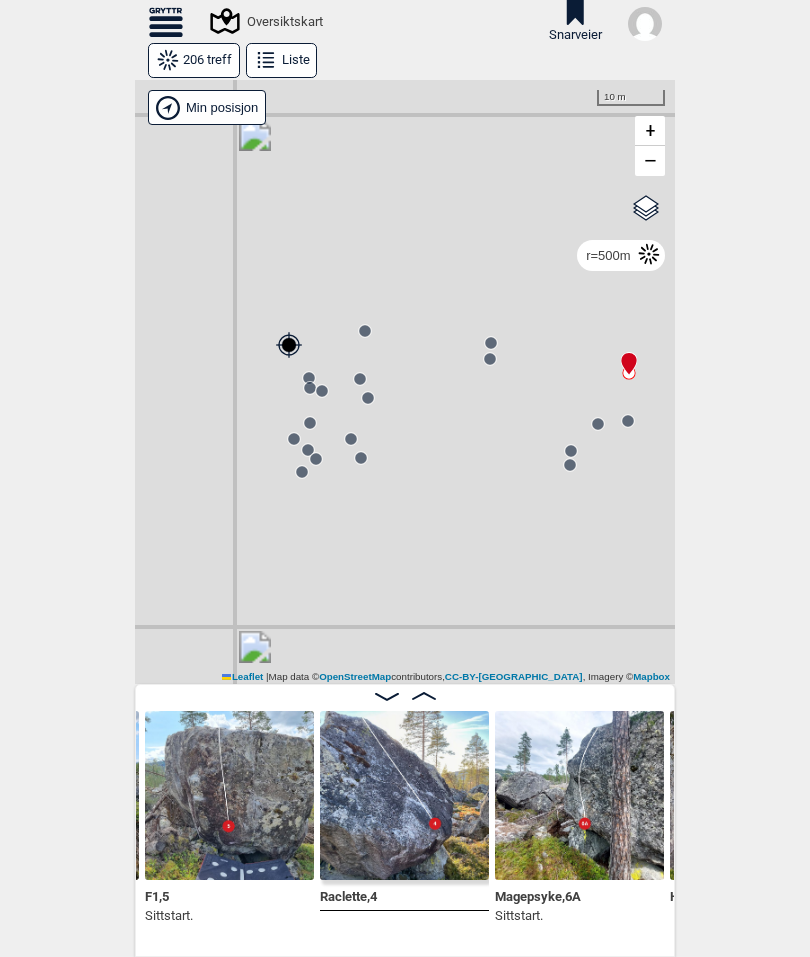 click on "[PERSON_NAME] posisjon" 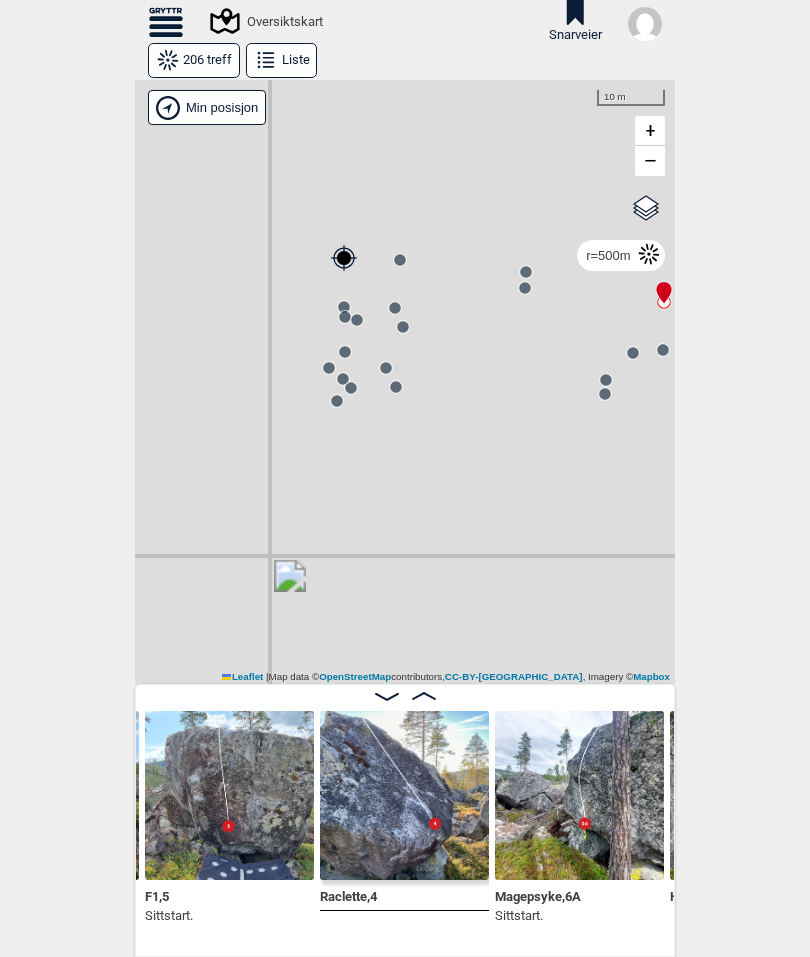 click 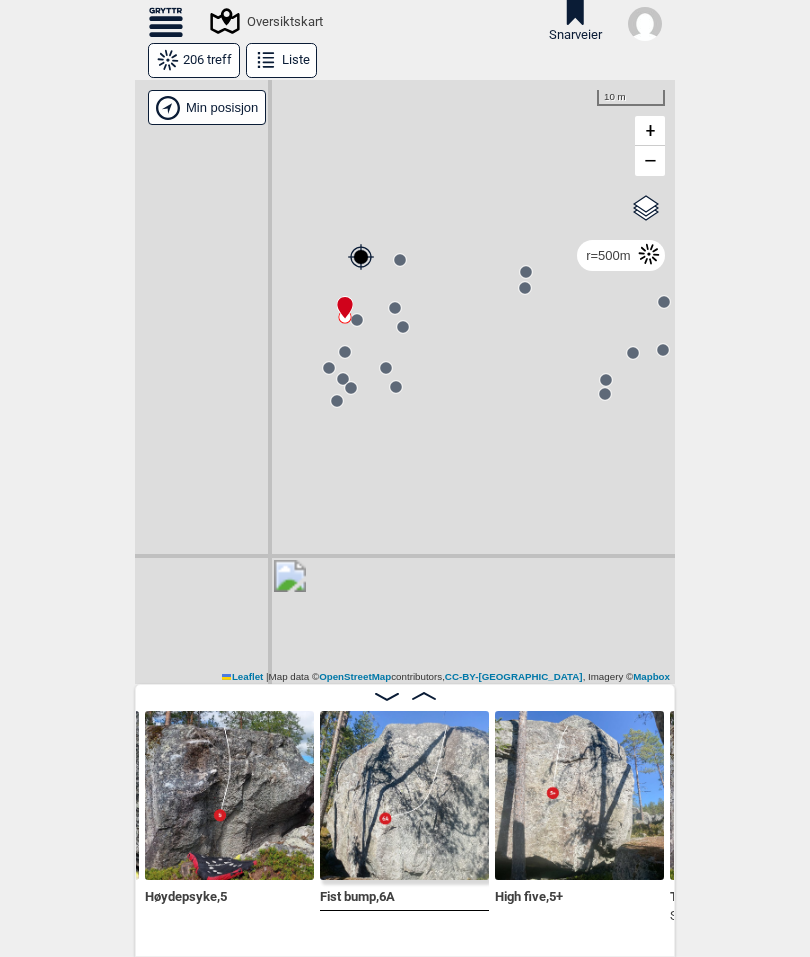 click 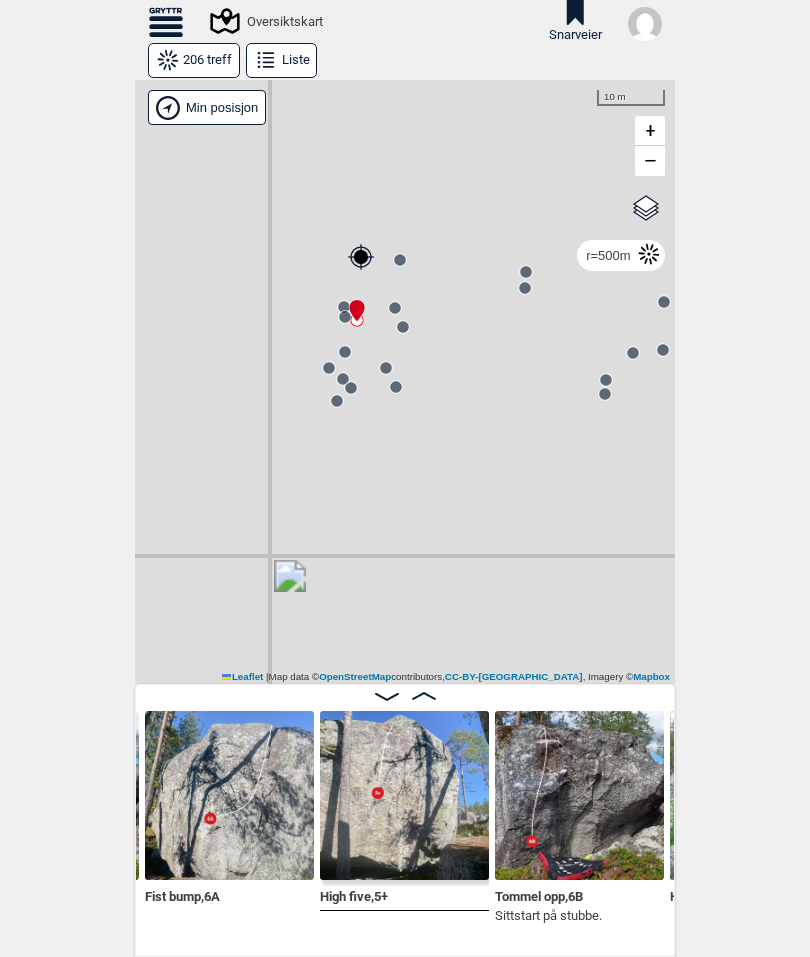 click at bounding box center (404, 795) 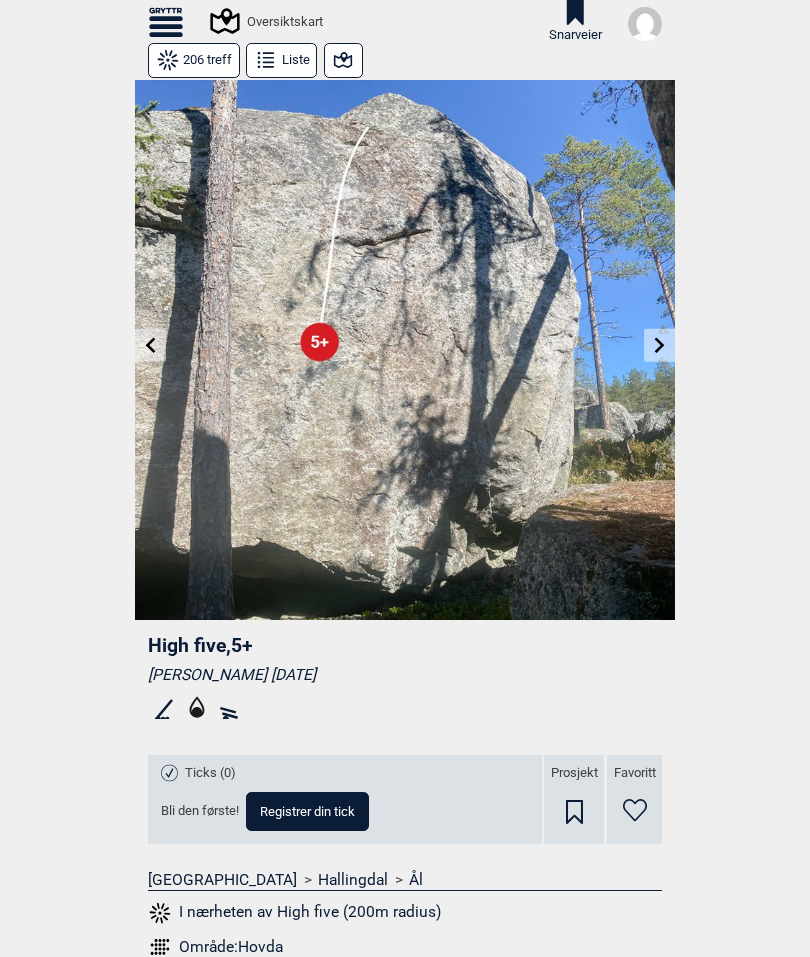 click 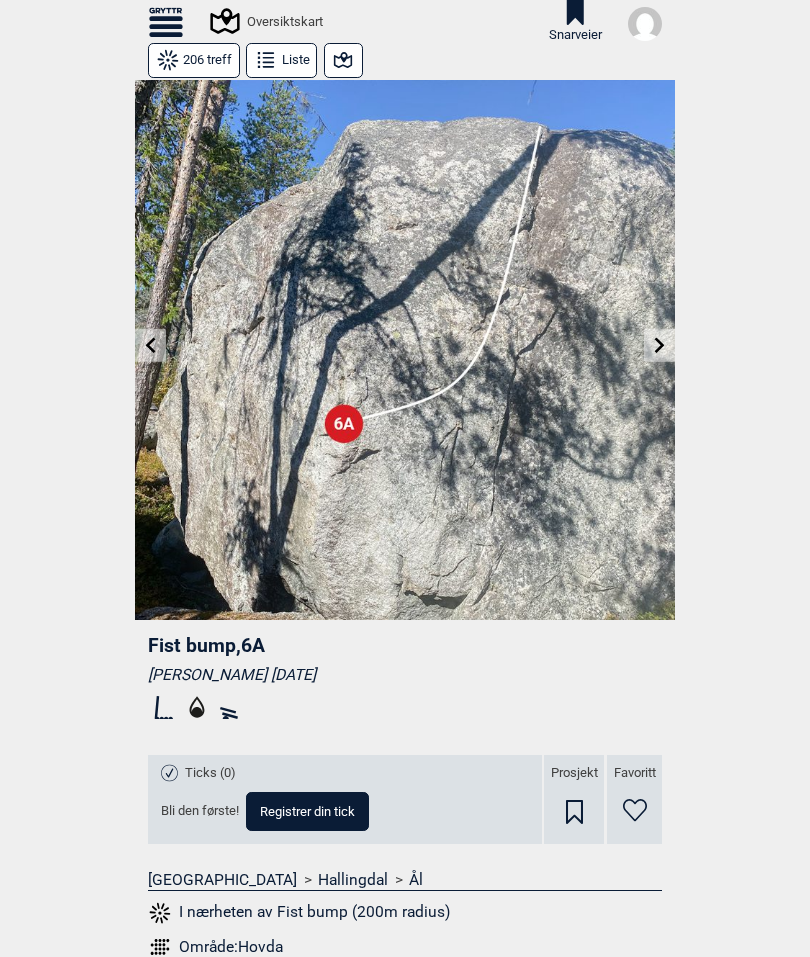 click 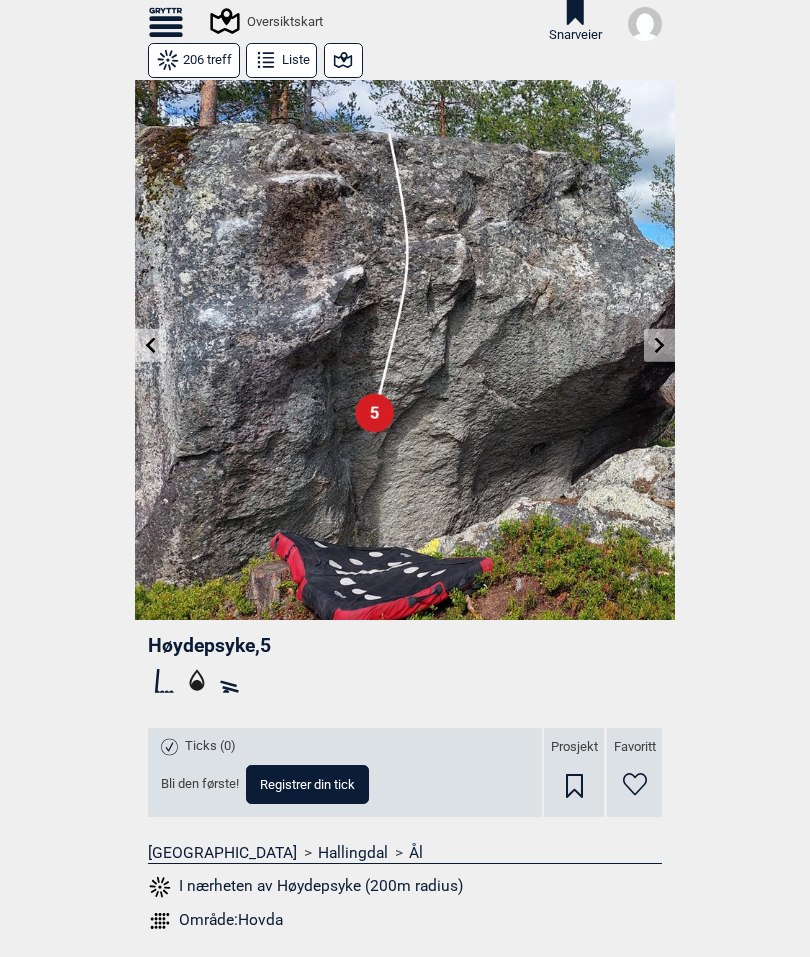 click at bounding box center [659, 345] 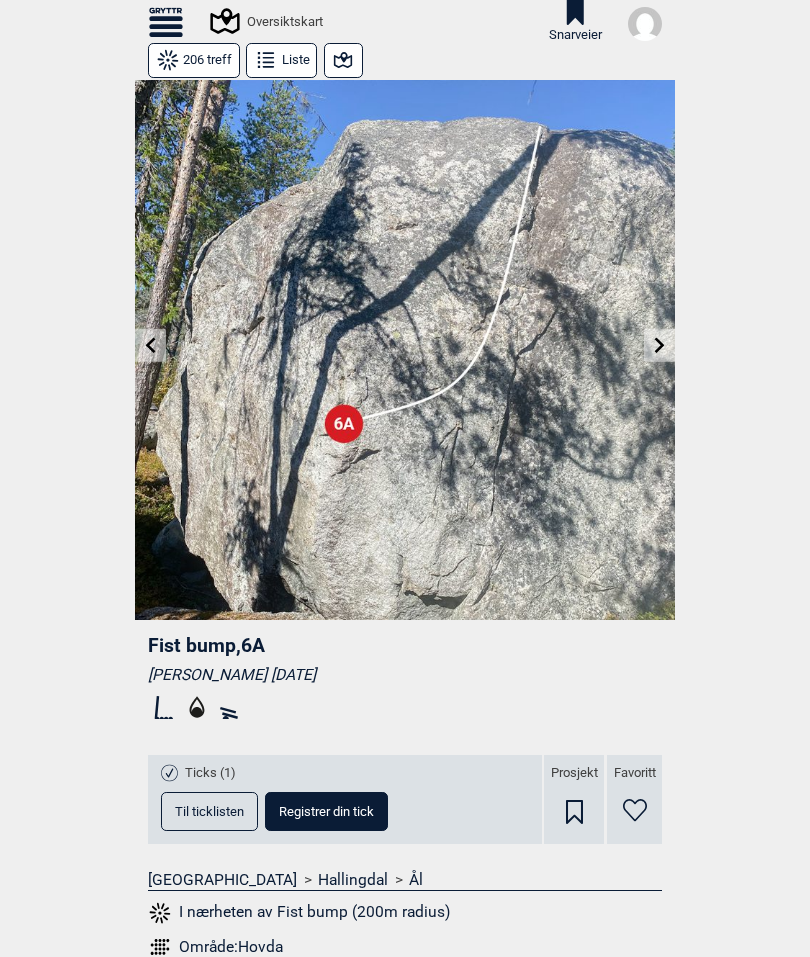 click 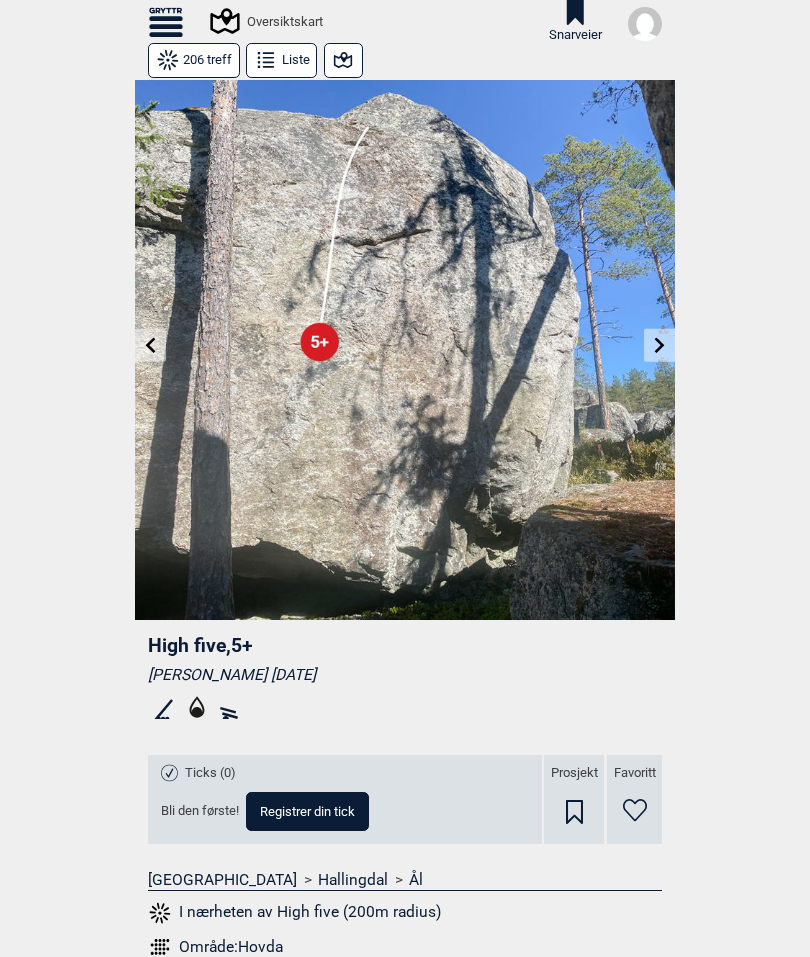 click 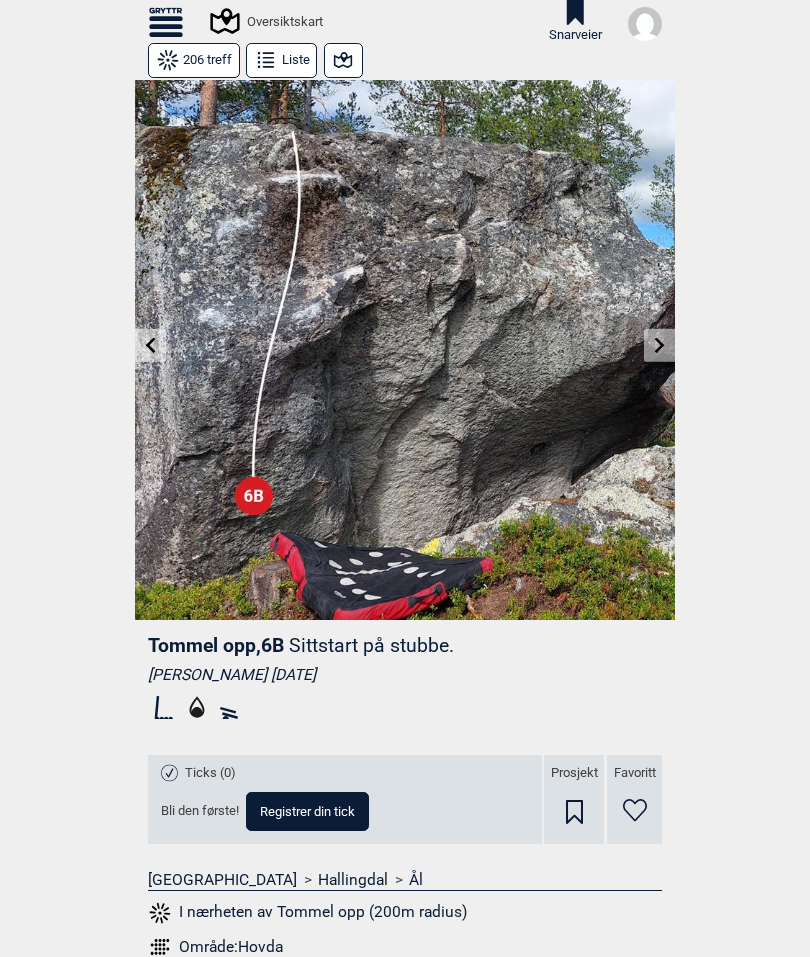 click at bounding box center (659, 345) 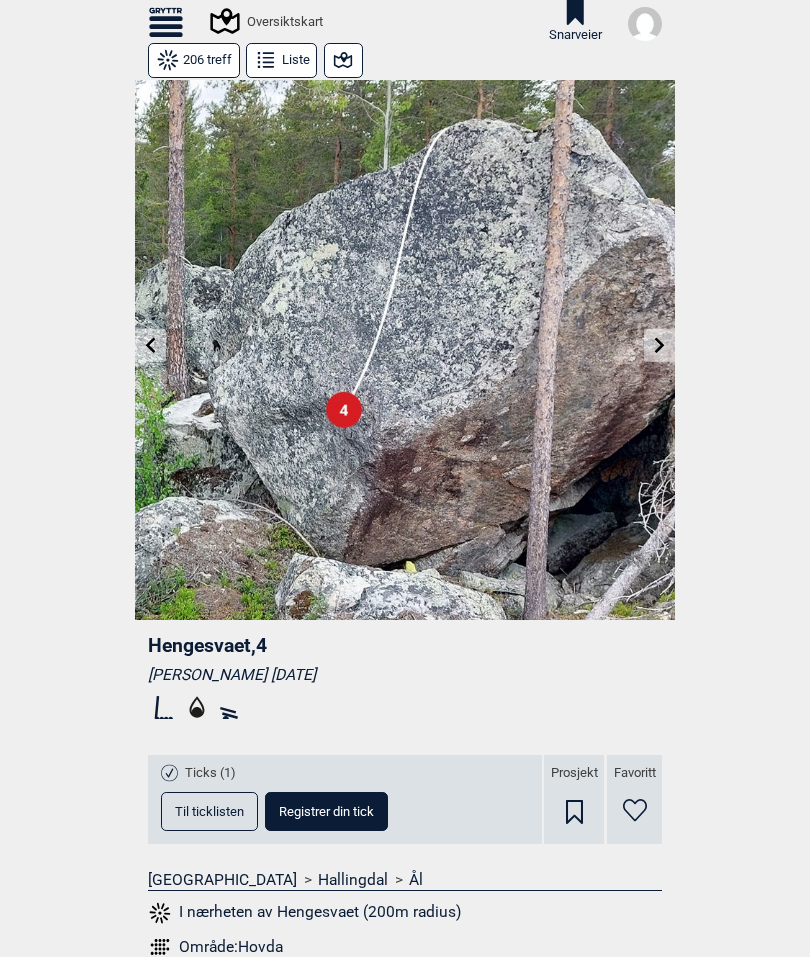 click at bounding box center [659, 345] 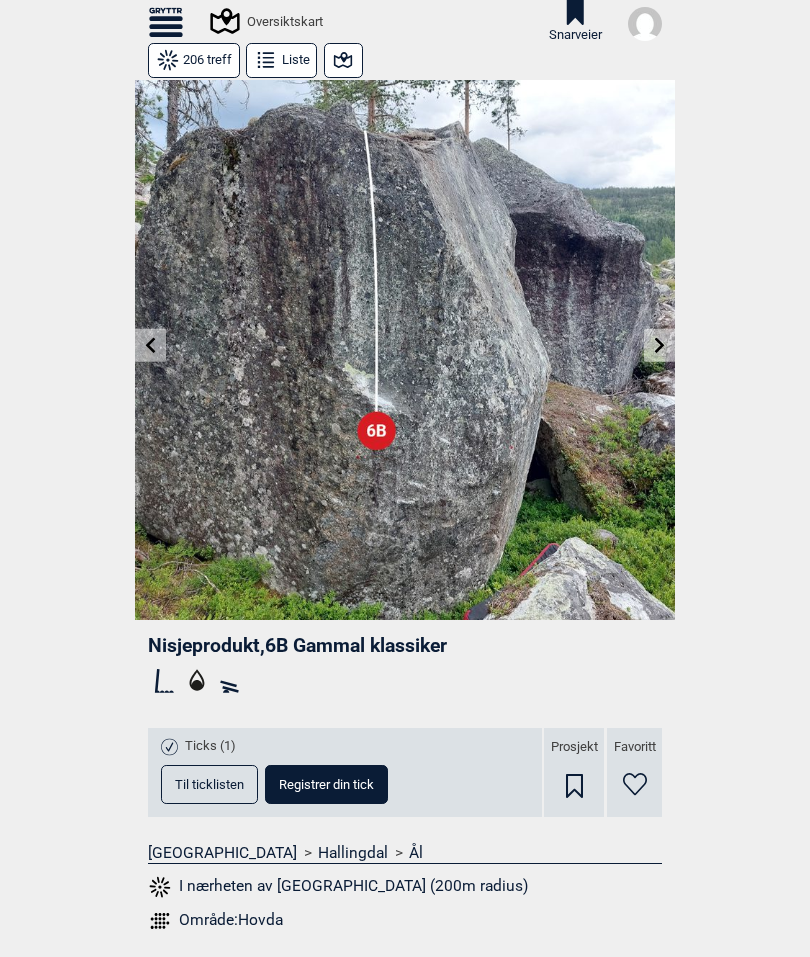 click on "Til ticklisten" at bounding box center (209, 784) 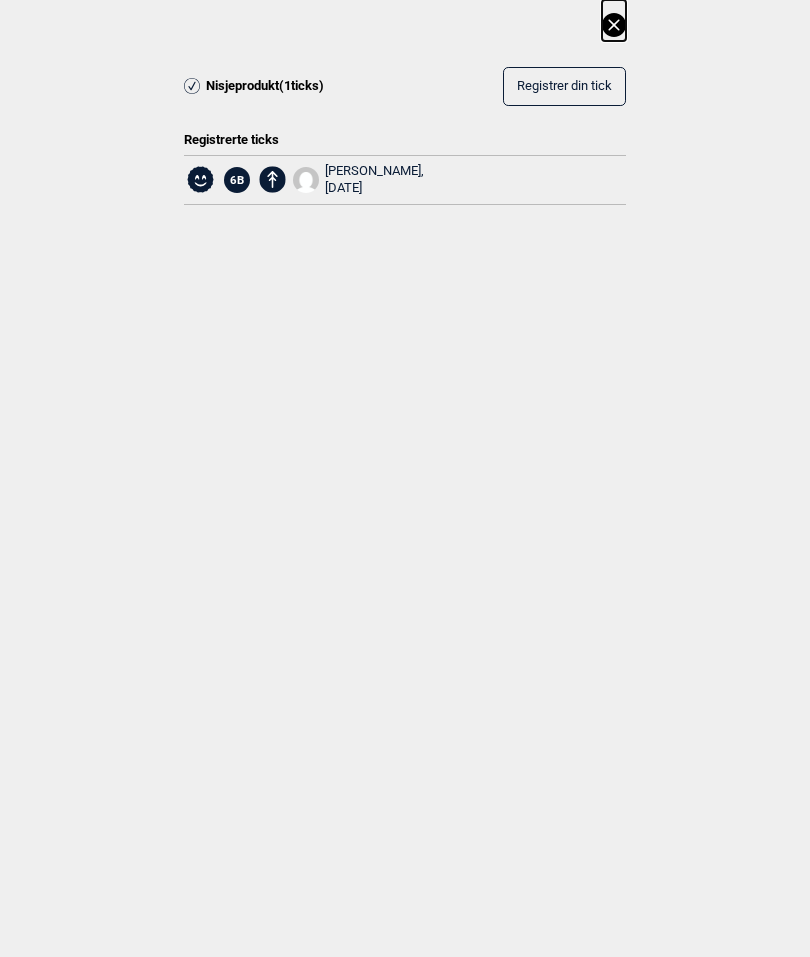 click 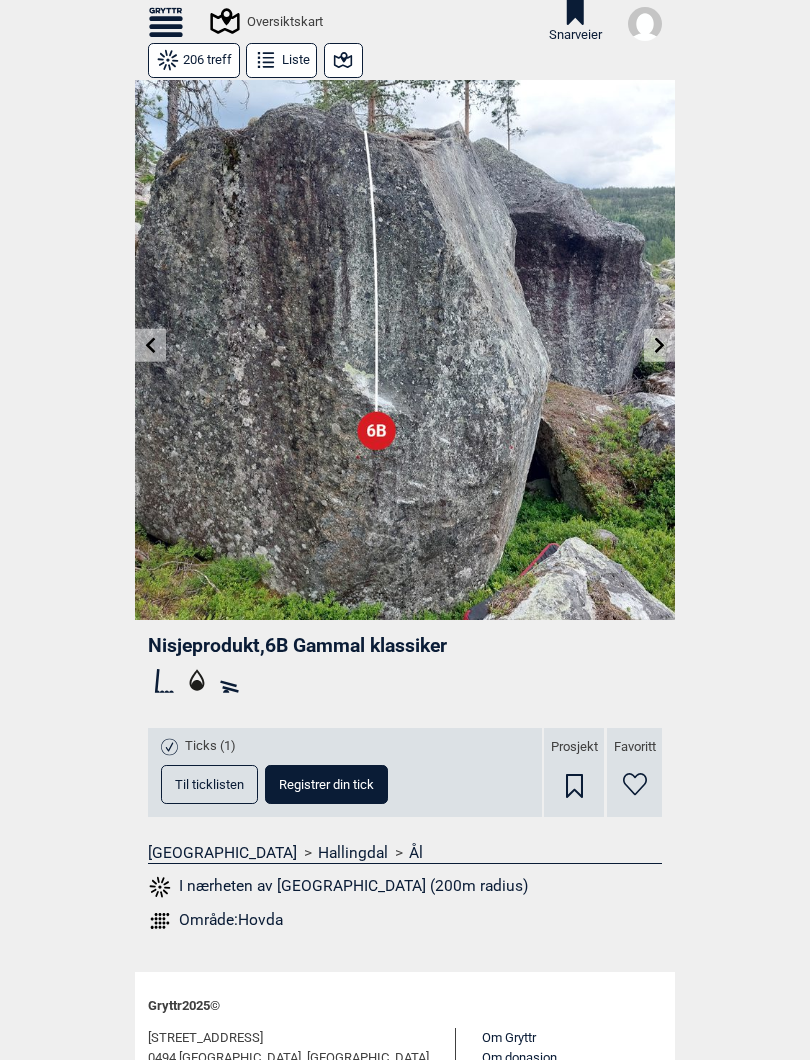 click at bounding box center [659, 345] 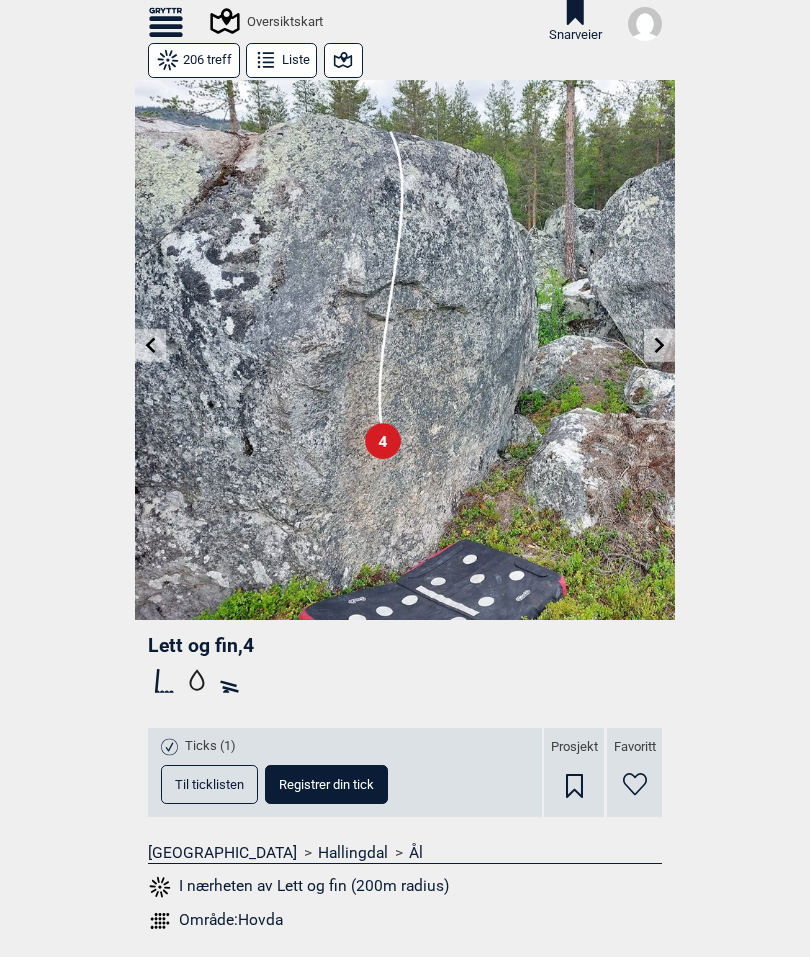 click at bounding box center (659, 345) 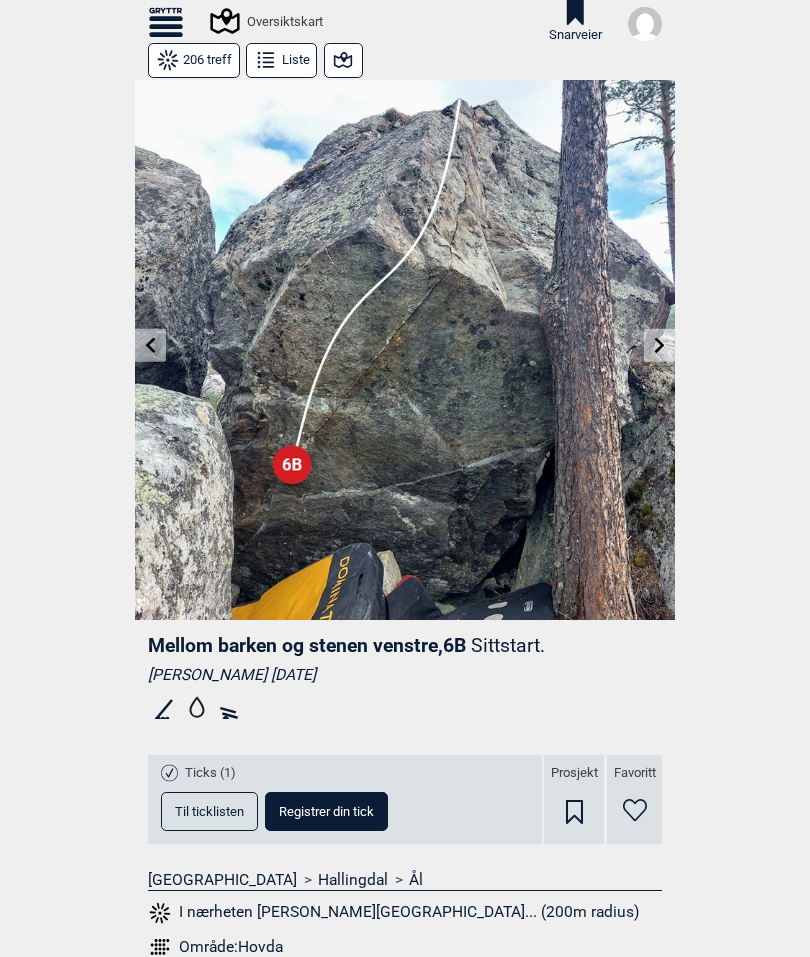 click 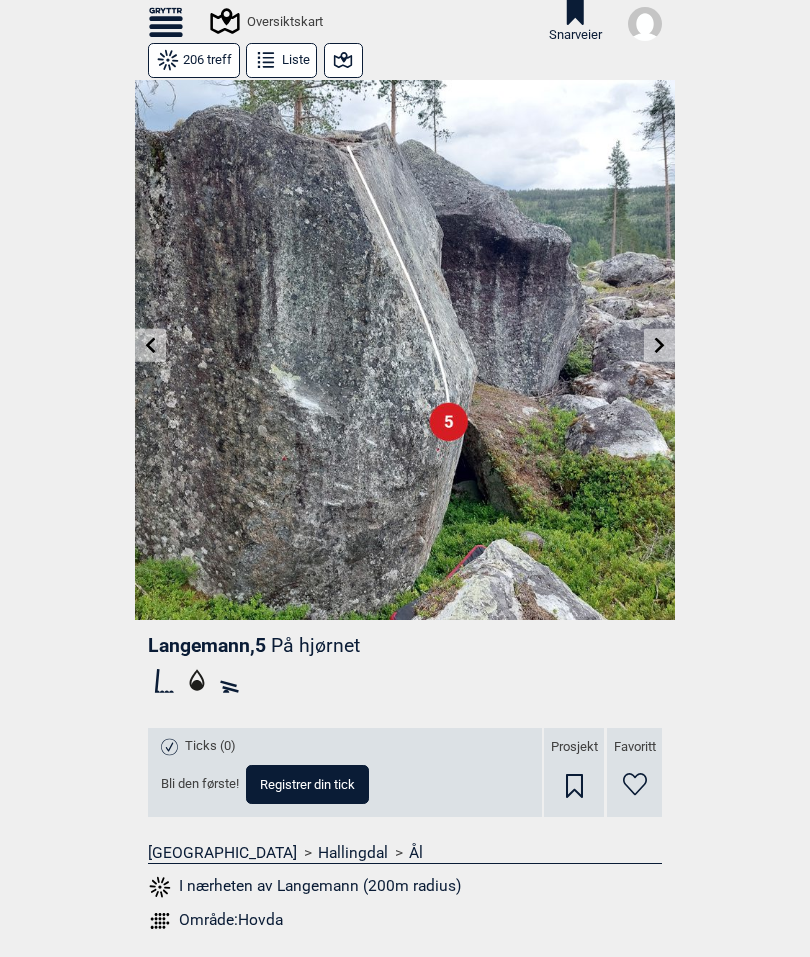 click 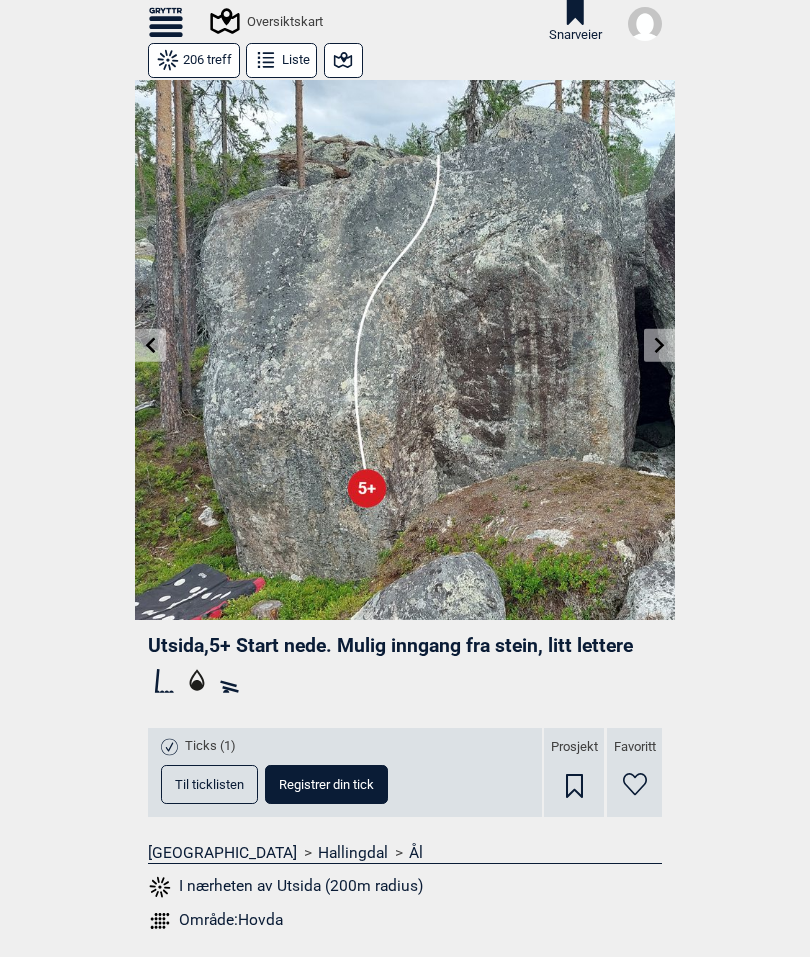 click 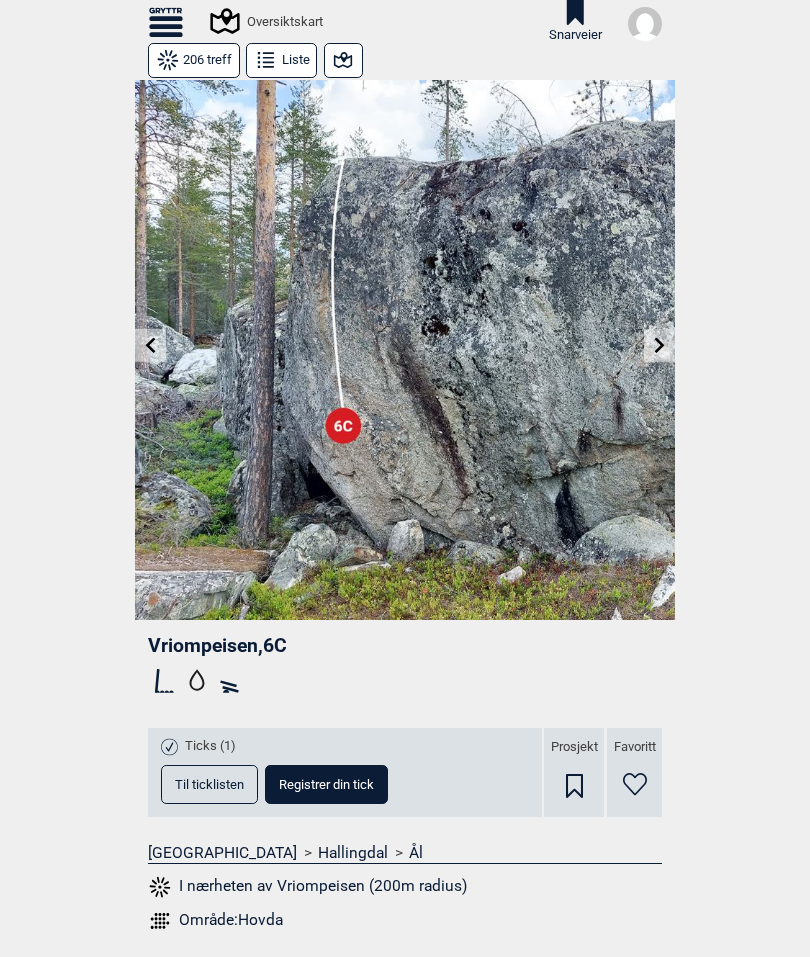 click 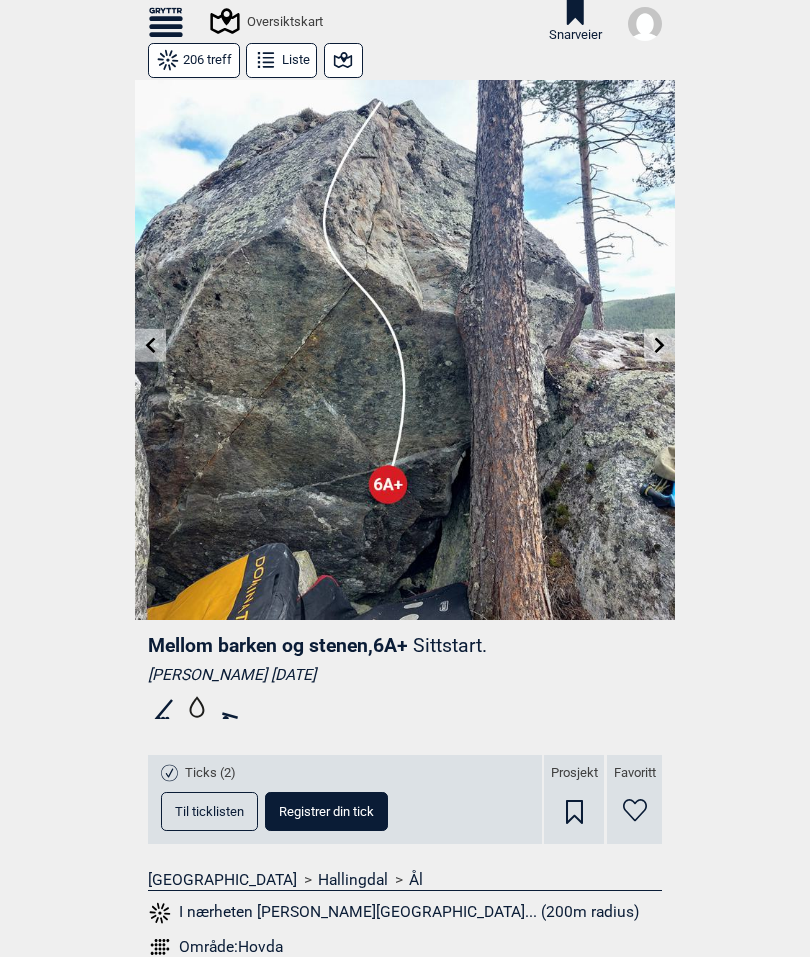 click 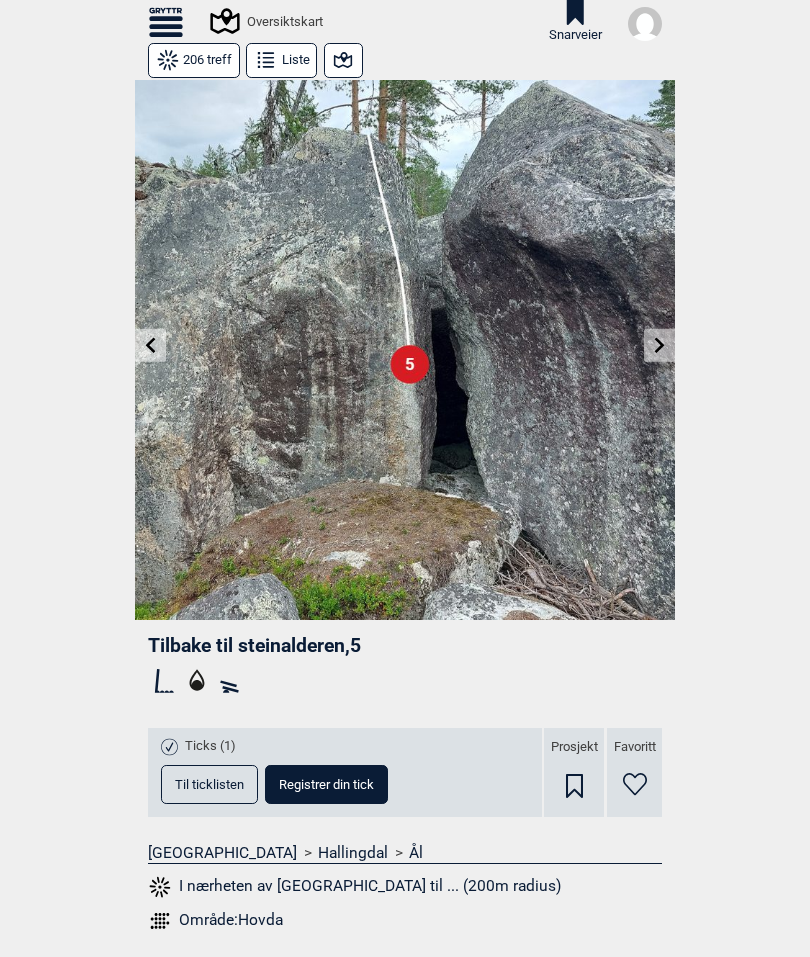 click 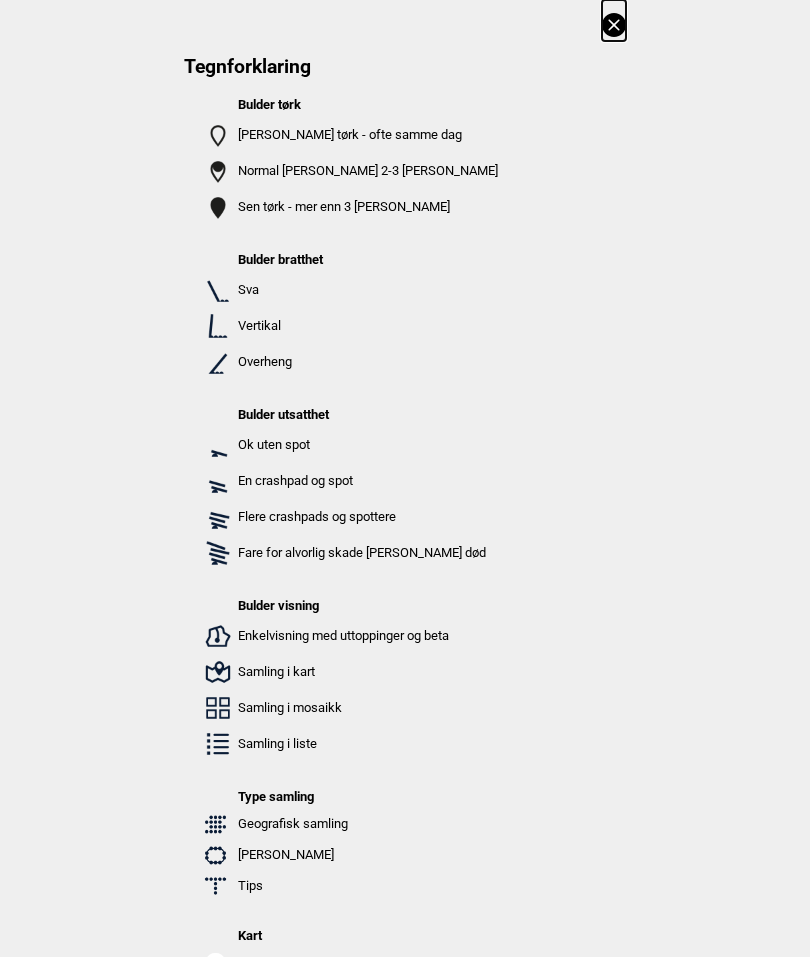 scroll, scrollTop: 0, scrollLeft: 0, axis: both 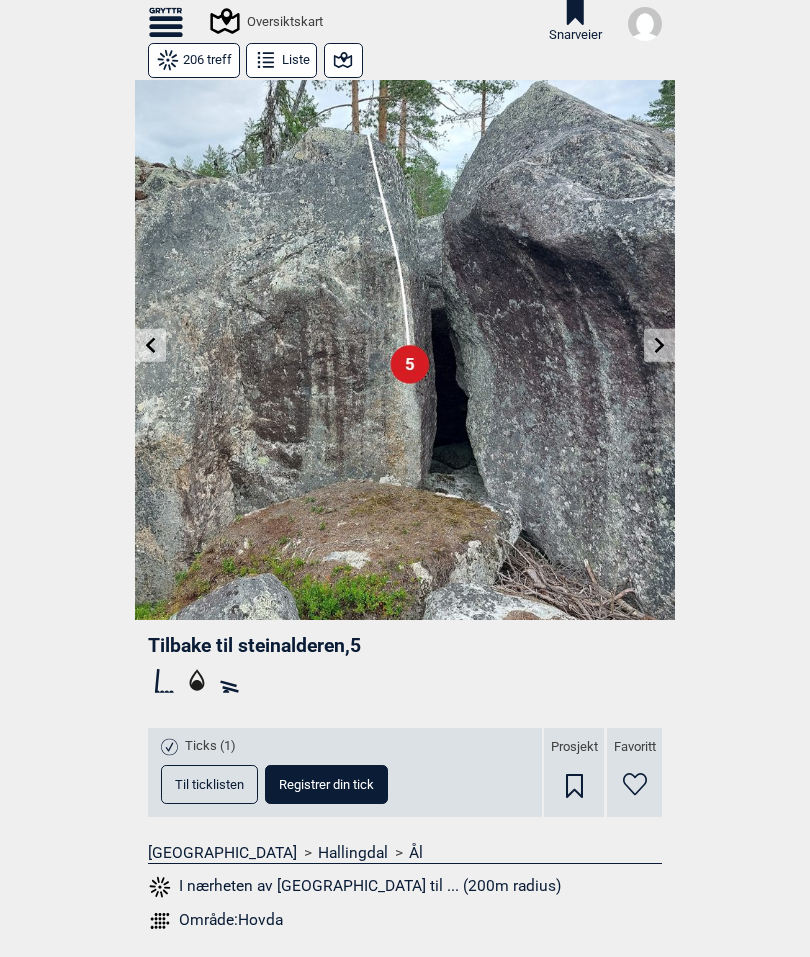click at bounding box center [405, 350] 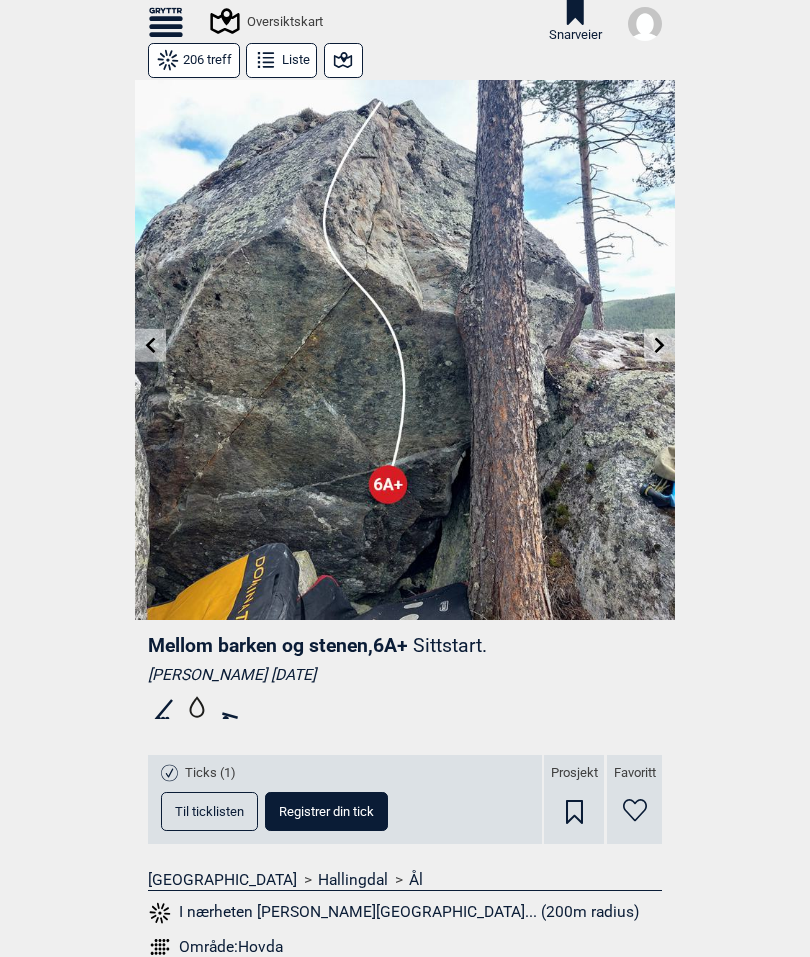 click 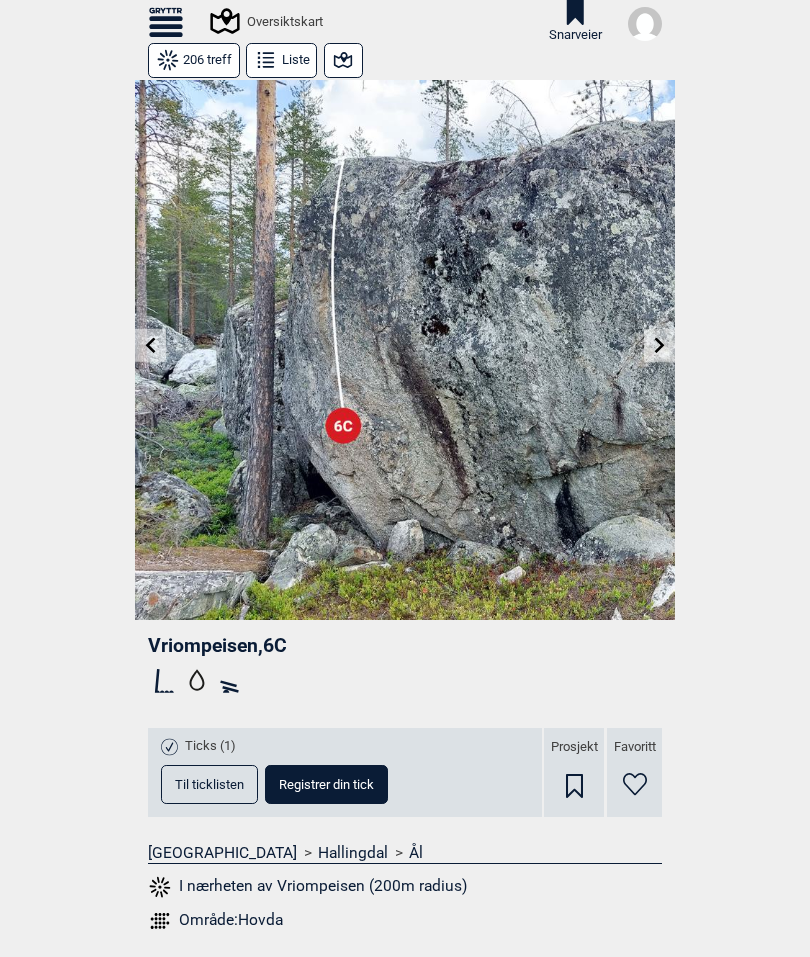click 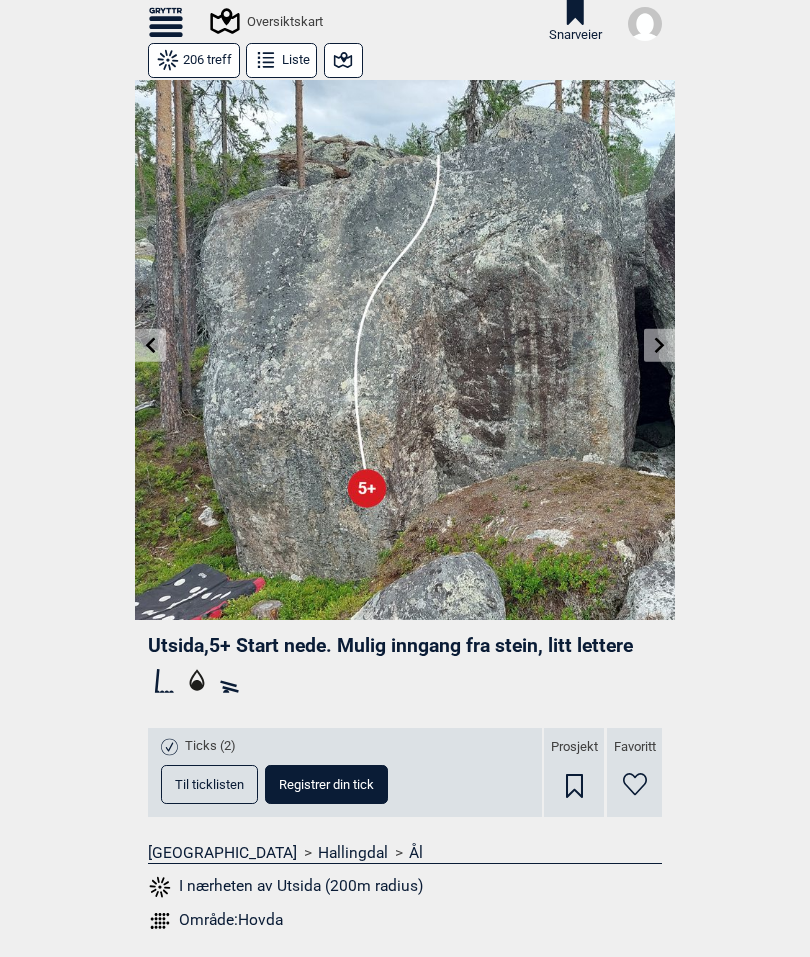 click 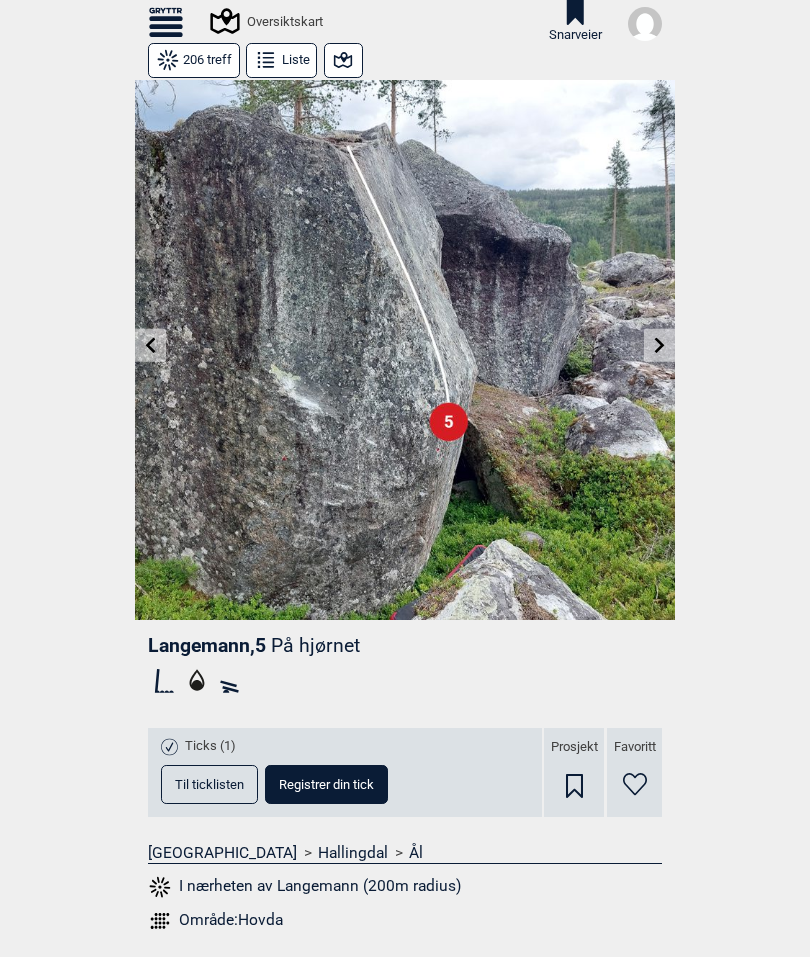 click 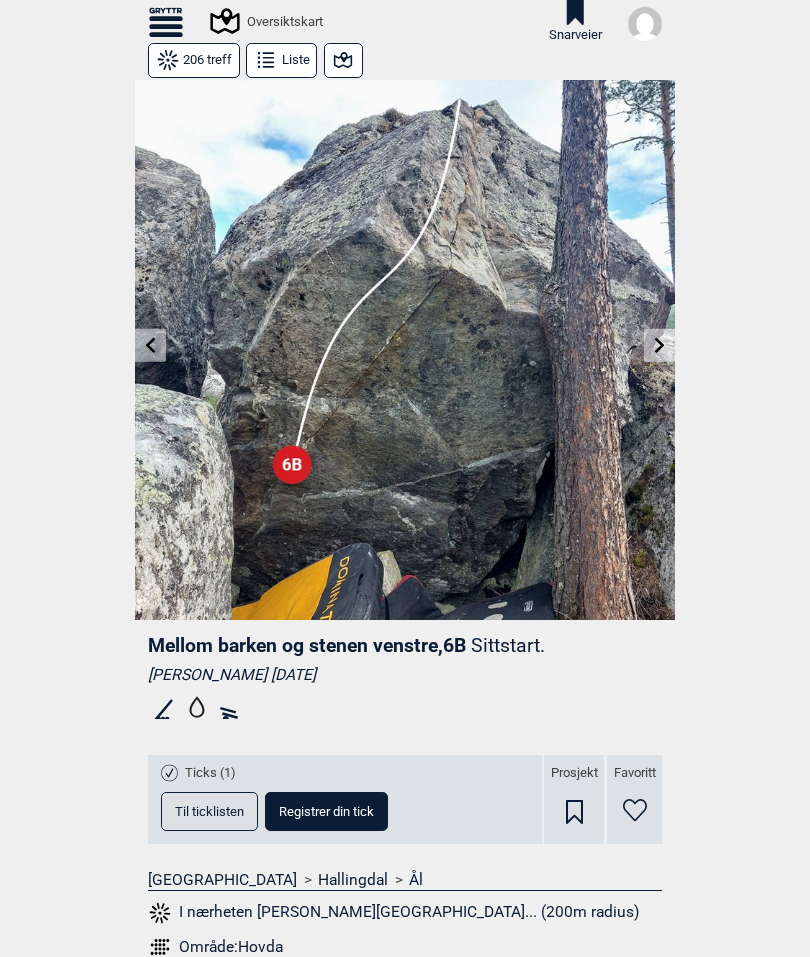 click 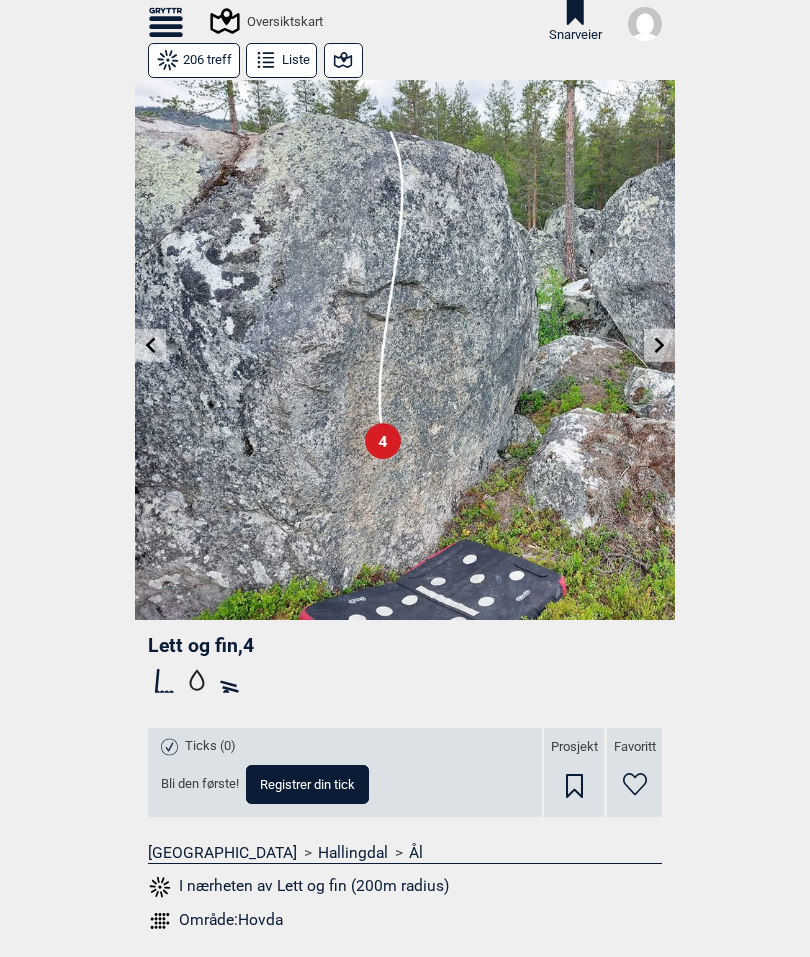 click 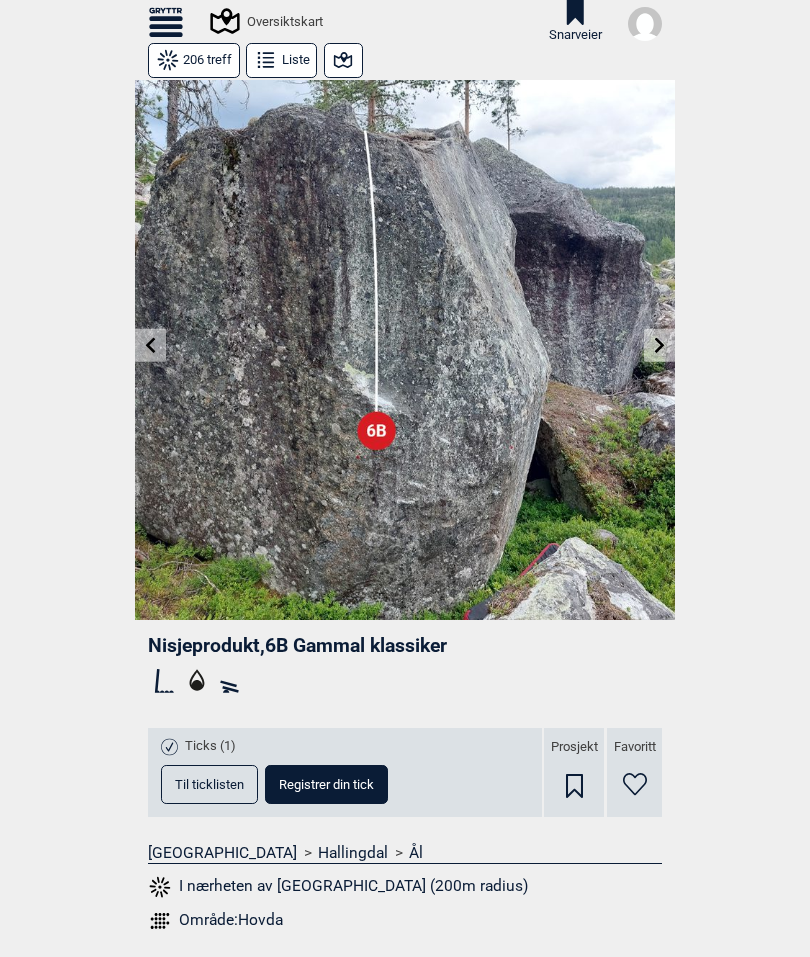 click at bounding box center [150, 345] 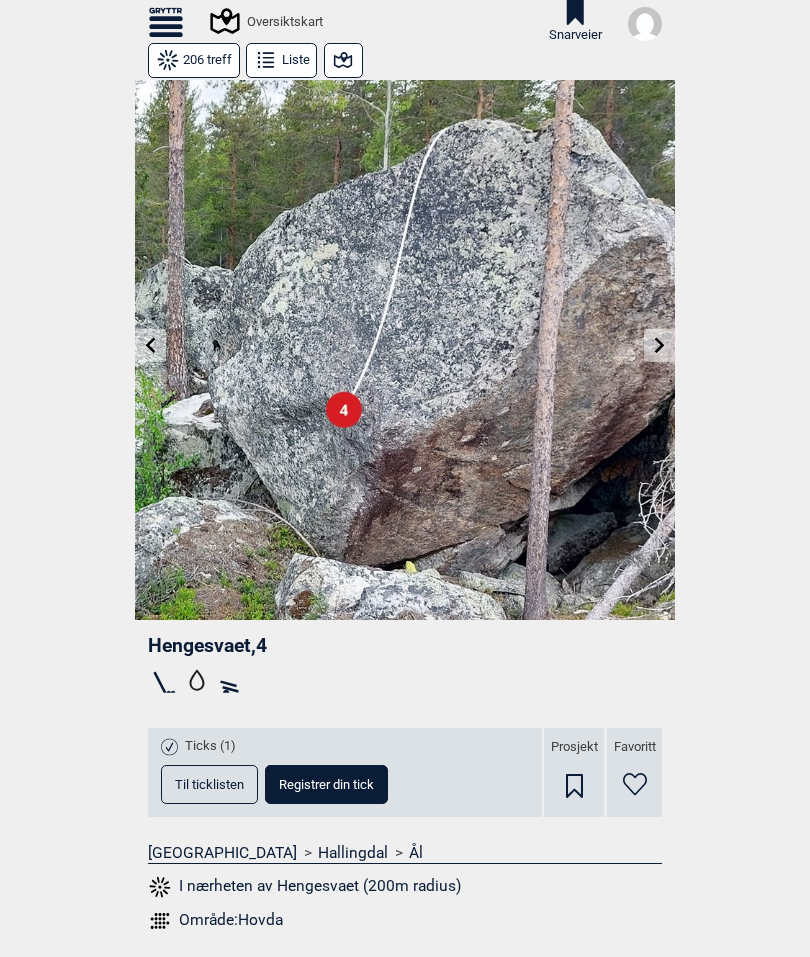 click 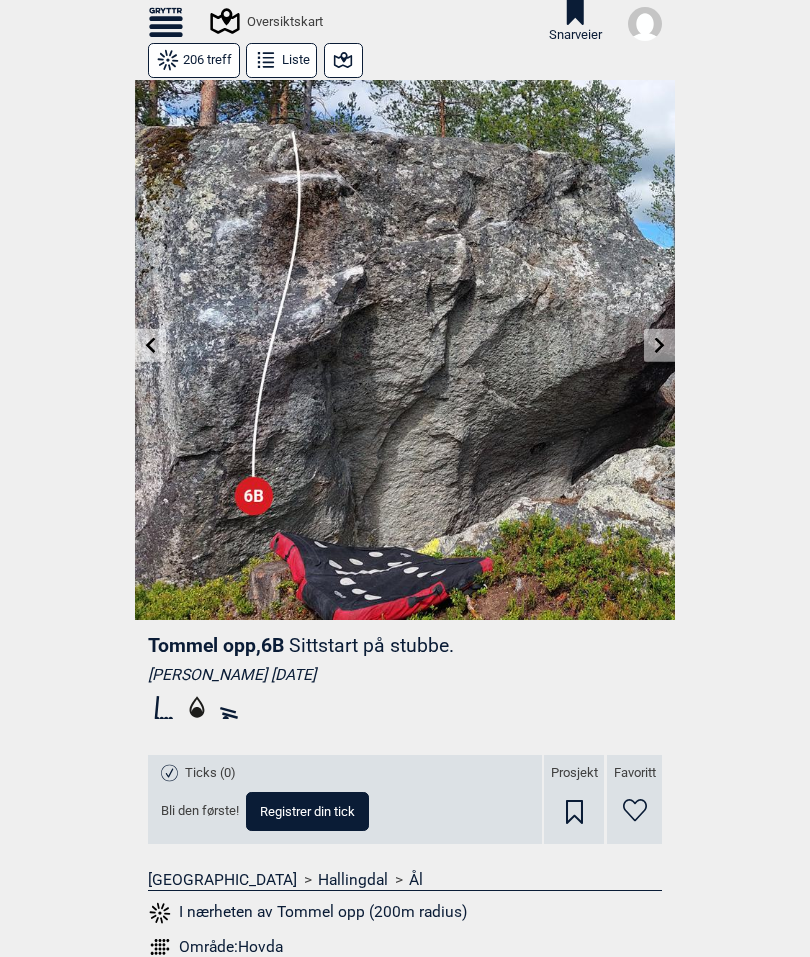 click 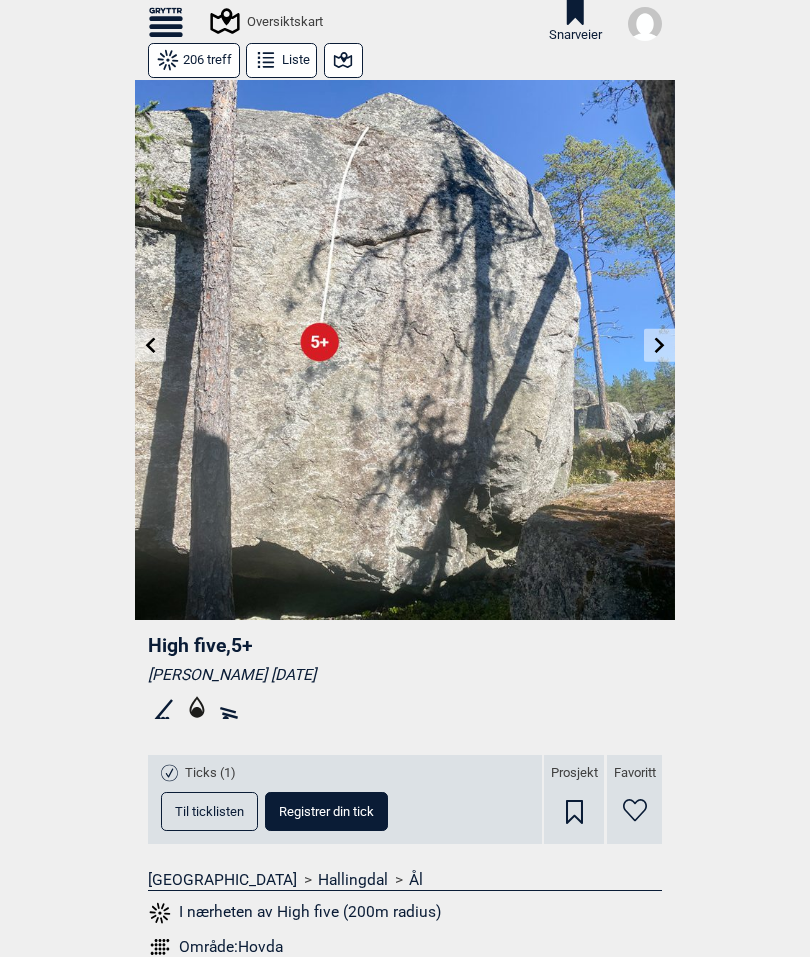 click at bounding box center (150, 345) 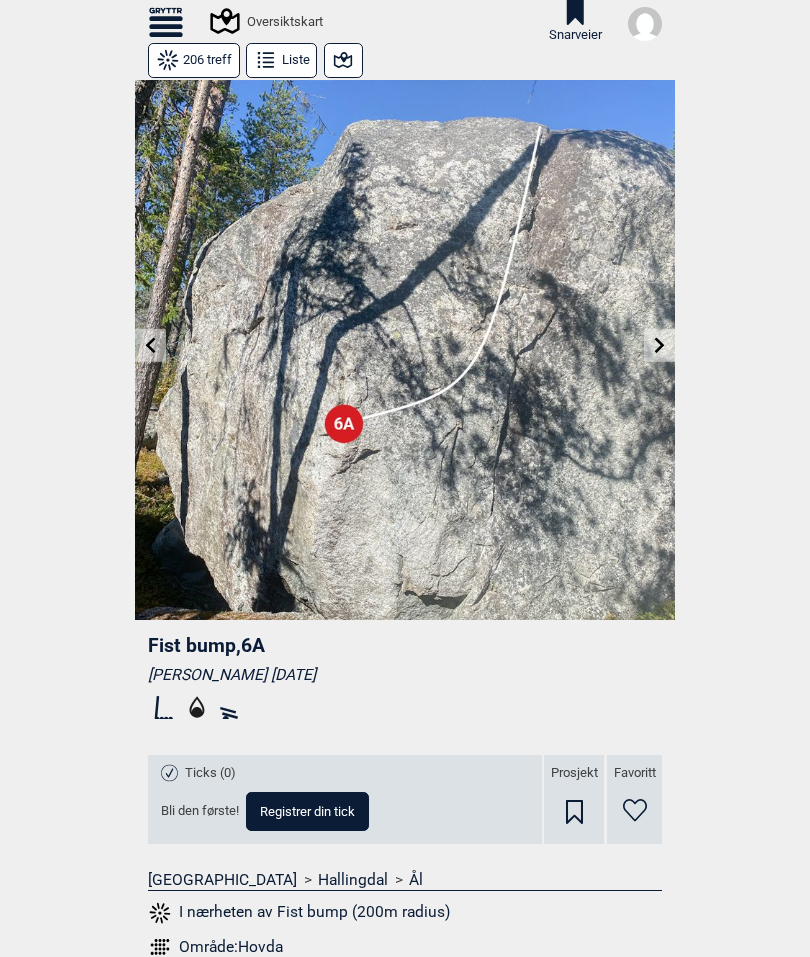 click at bounding box center (150, 345) 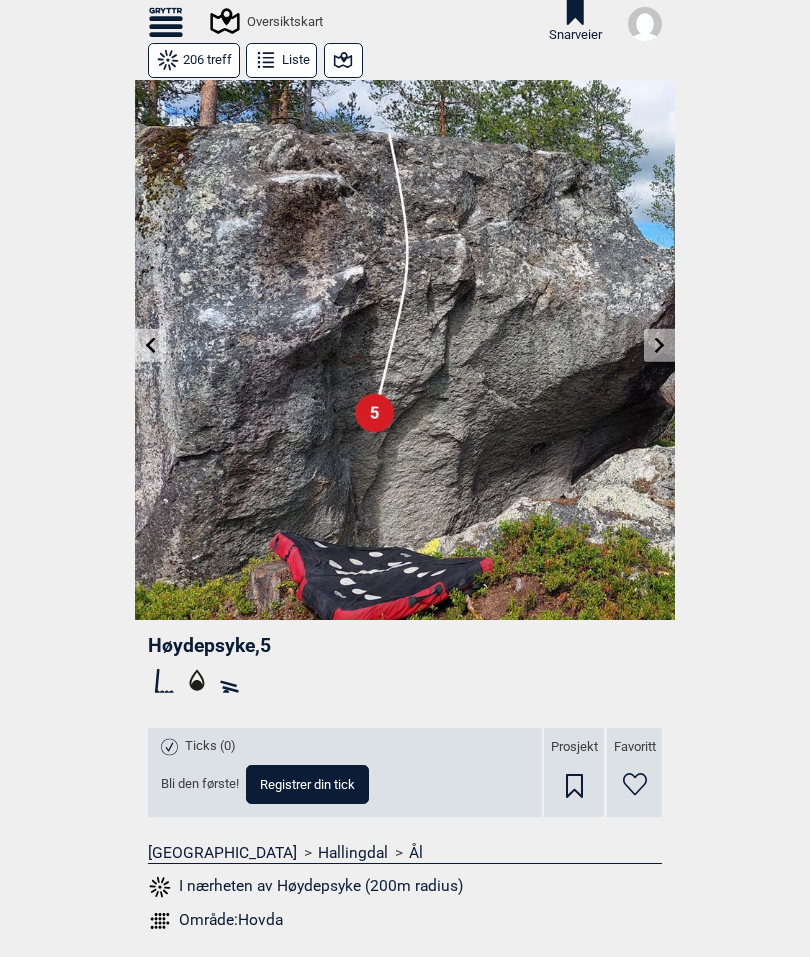 click at bounding box center (150, 345) 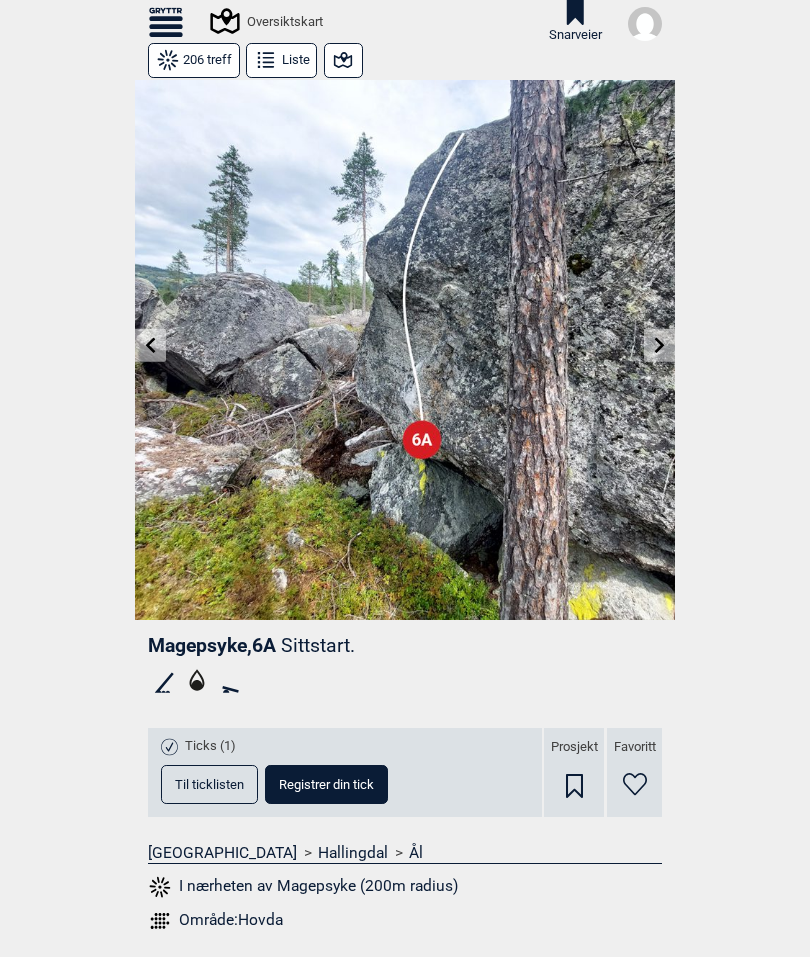 click on "Prosjekt" at bounding box center (574, 772) 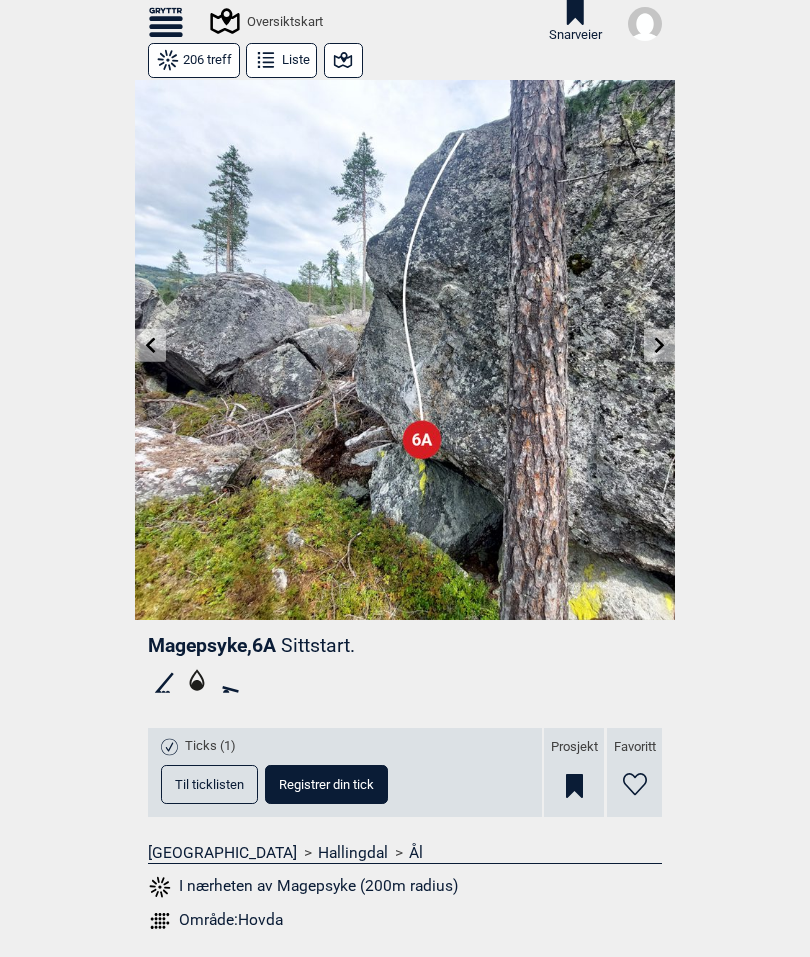 click 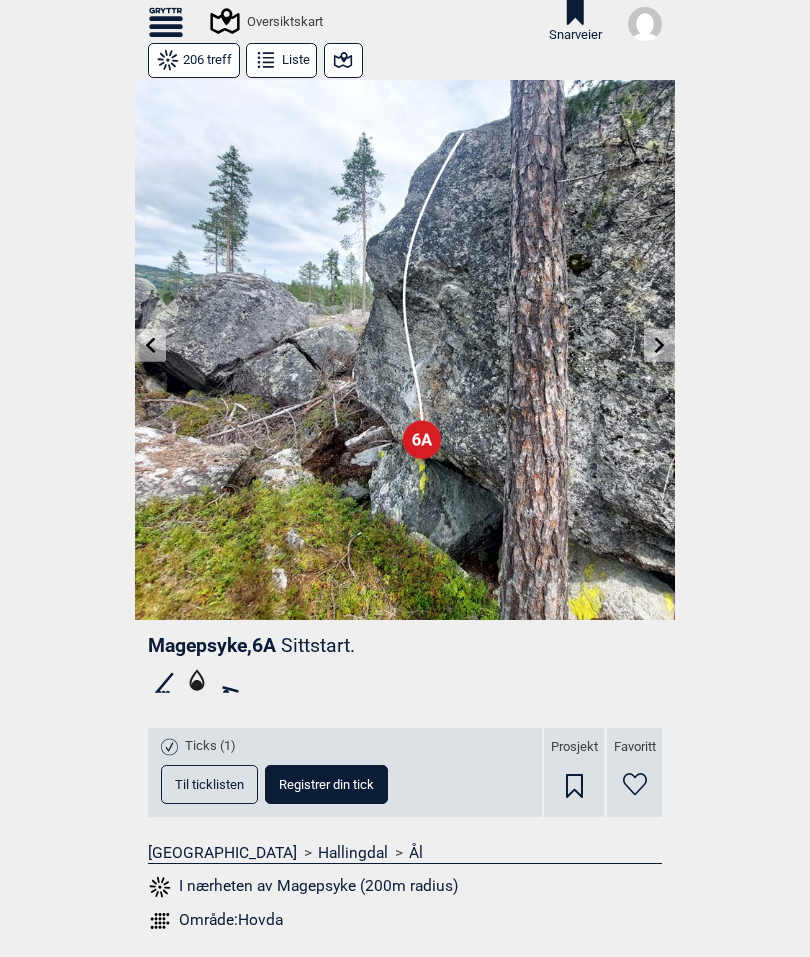 click on "Favoritt" at bounding box center [634, 772] 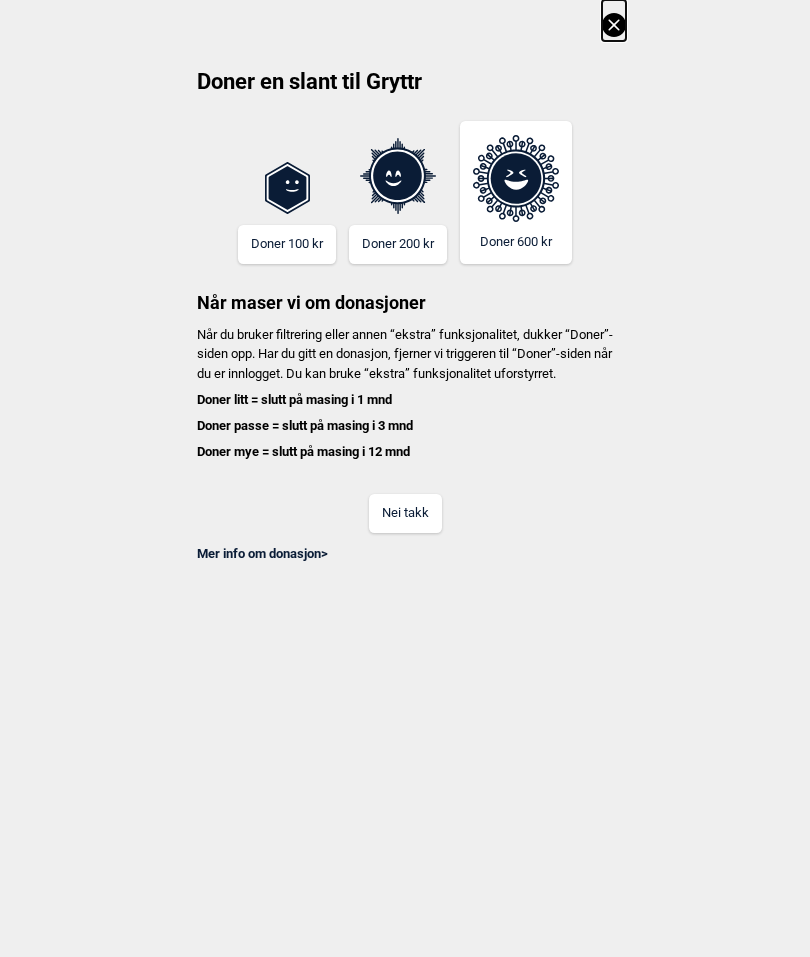 scroll, scrollTop: 0, scrollLeft: 0, axis: both 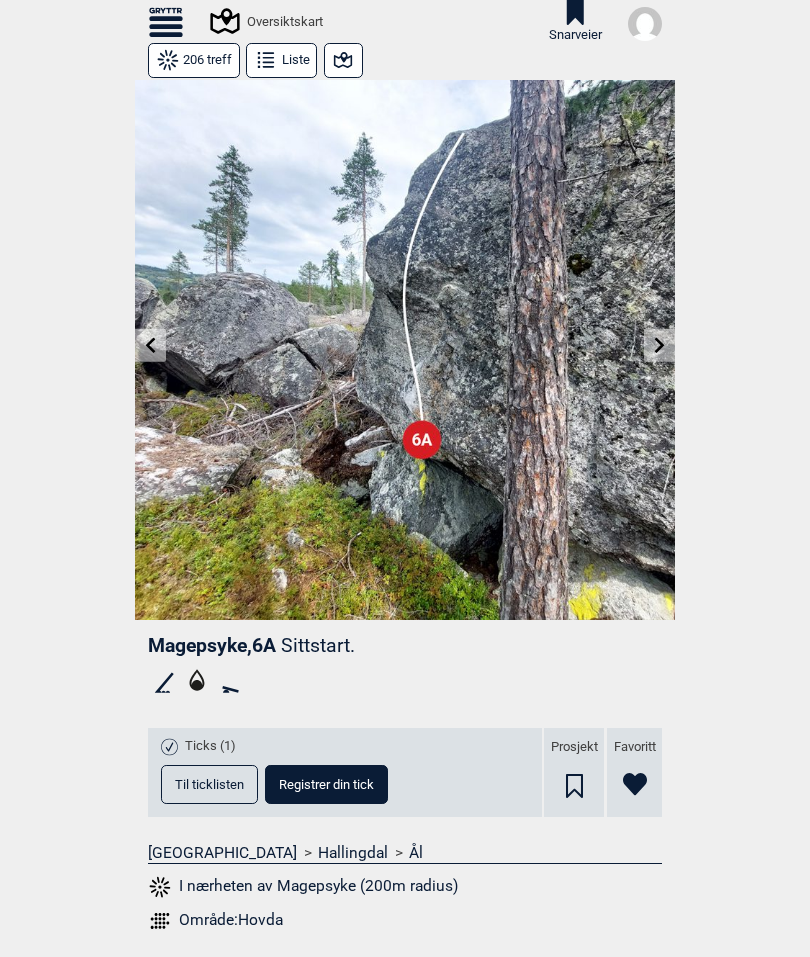 click at bounding box center (405, 350) 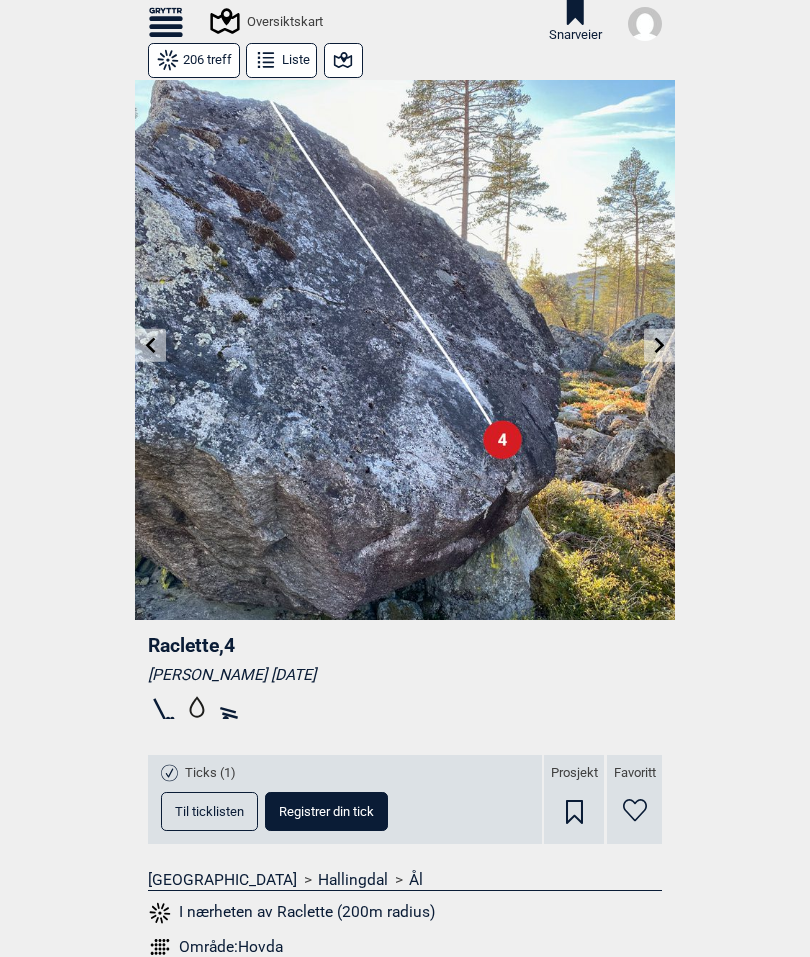 click 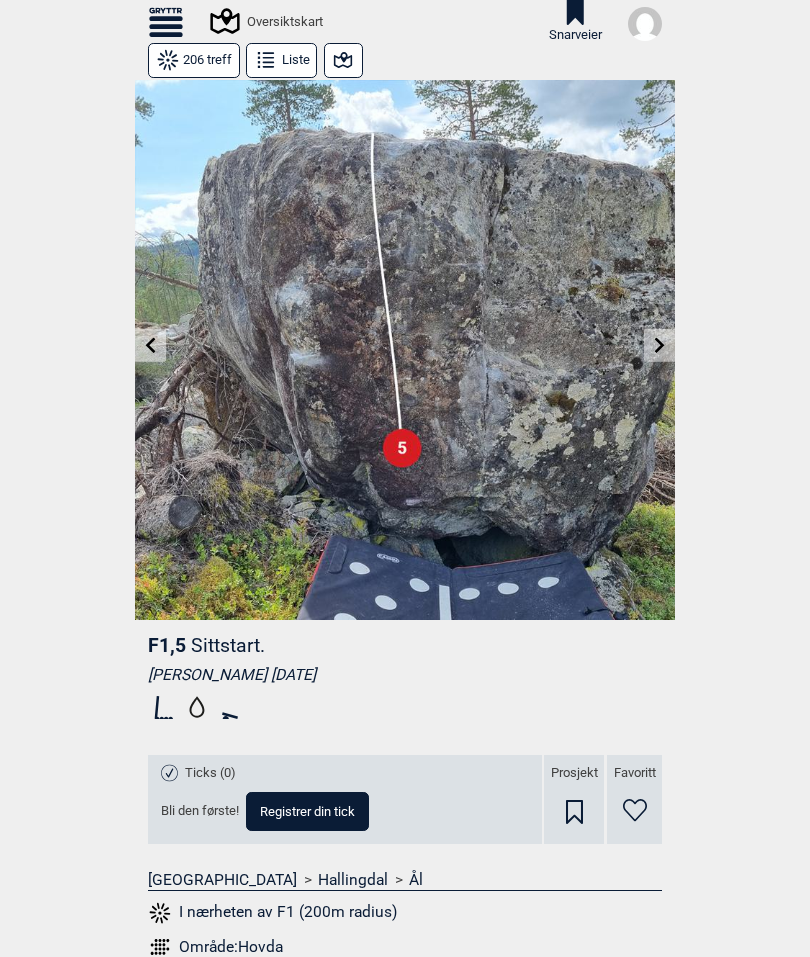 click at bounding box center [150, 345] 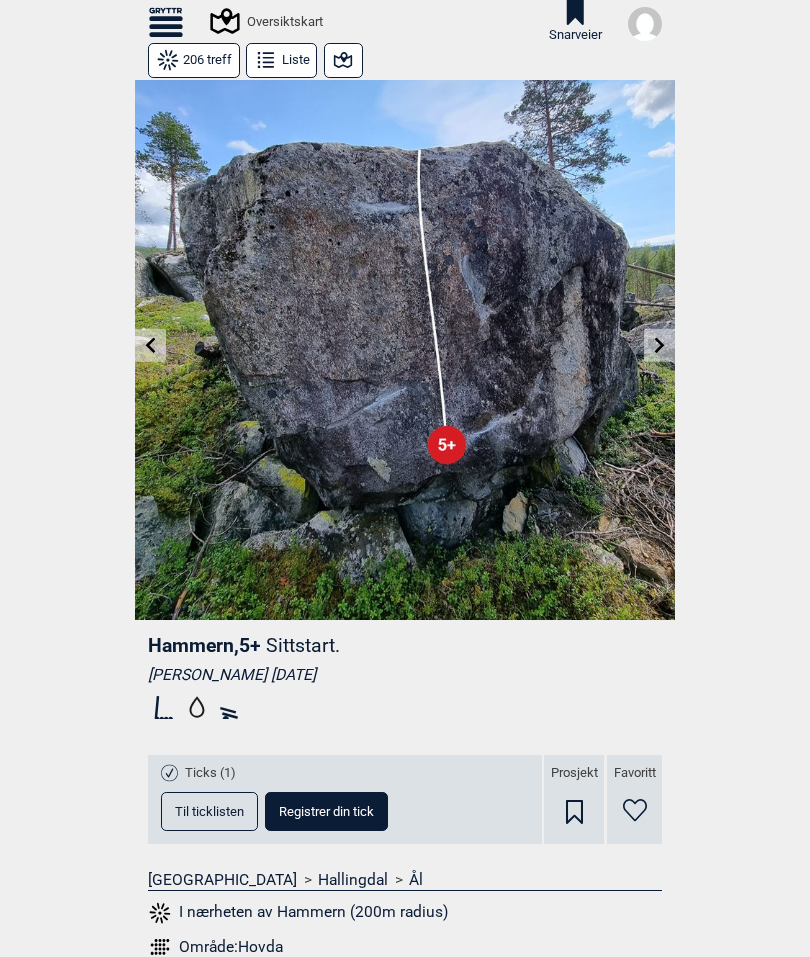 click 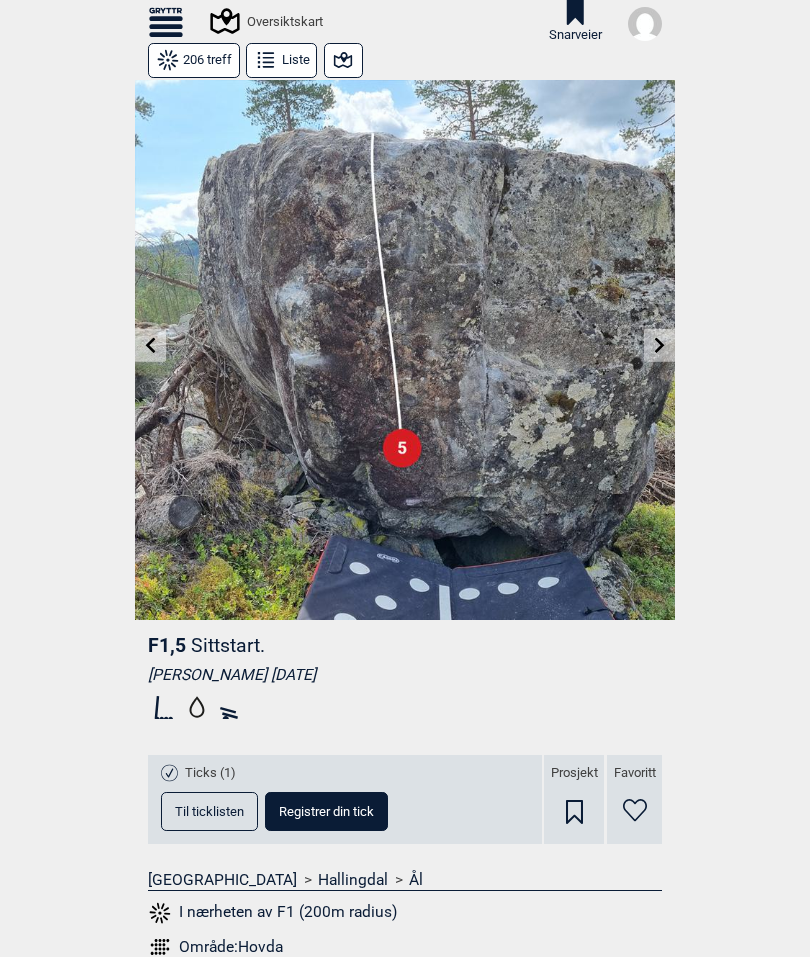 click at bounding box center (659, 345) 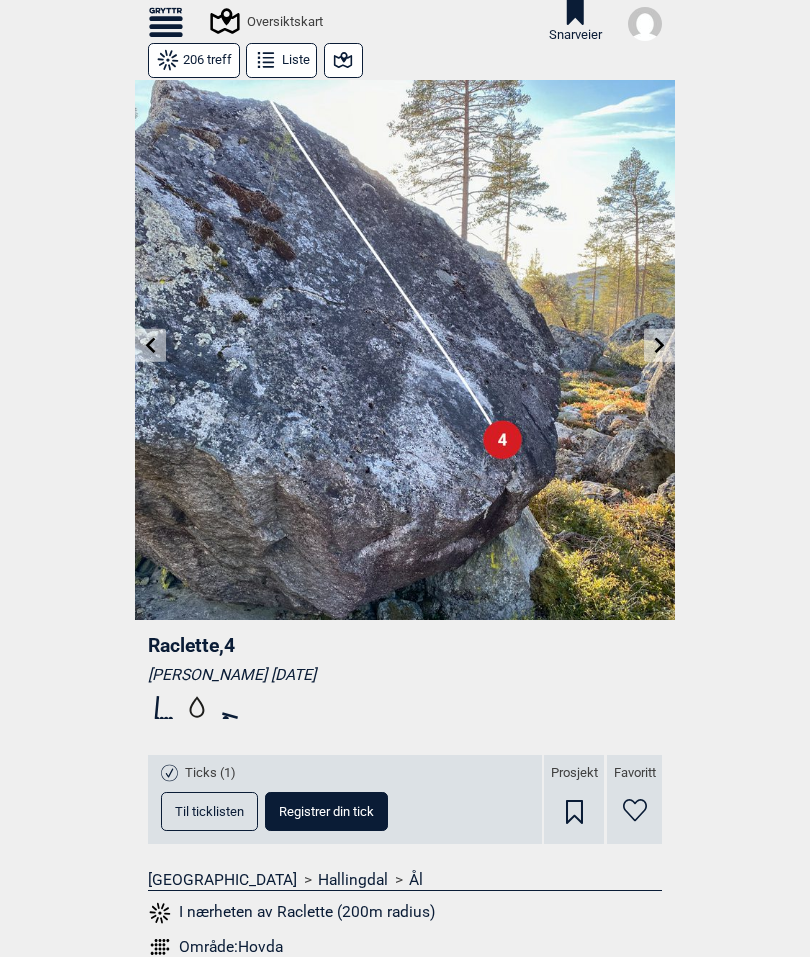 click 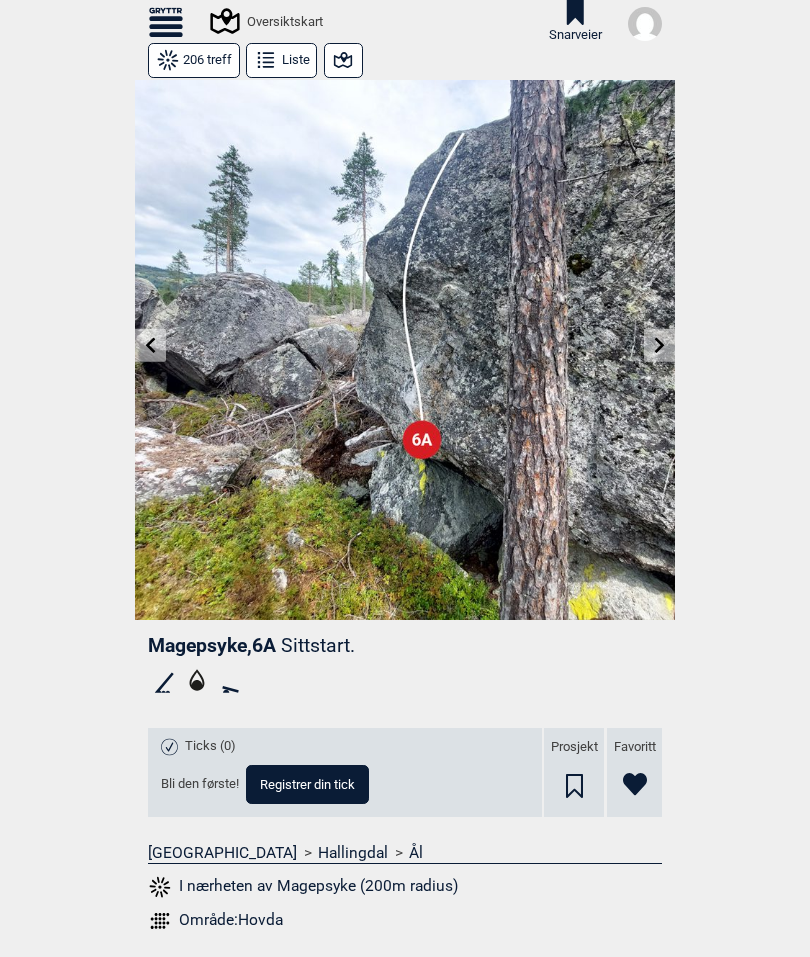 click 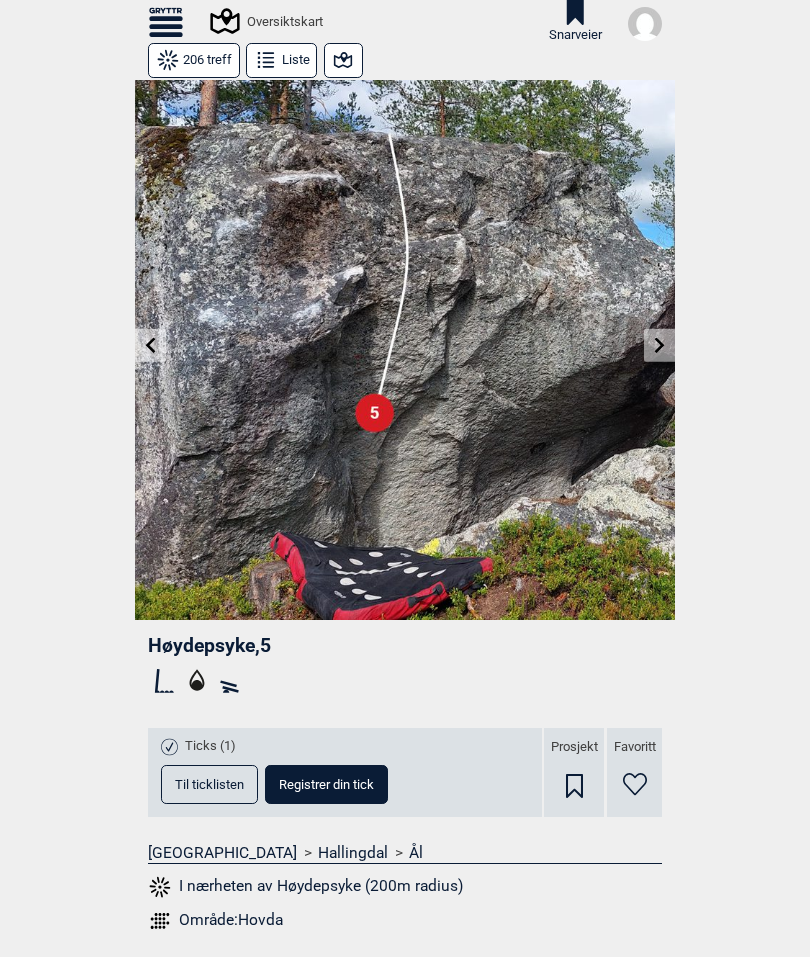 click 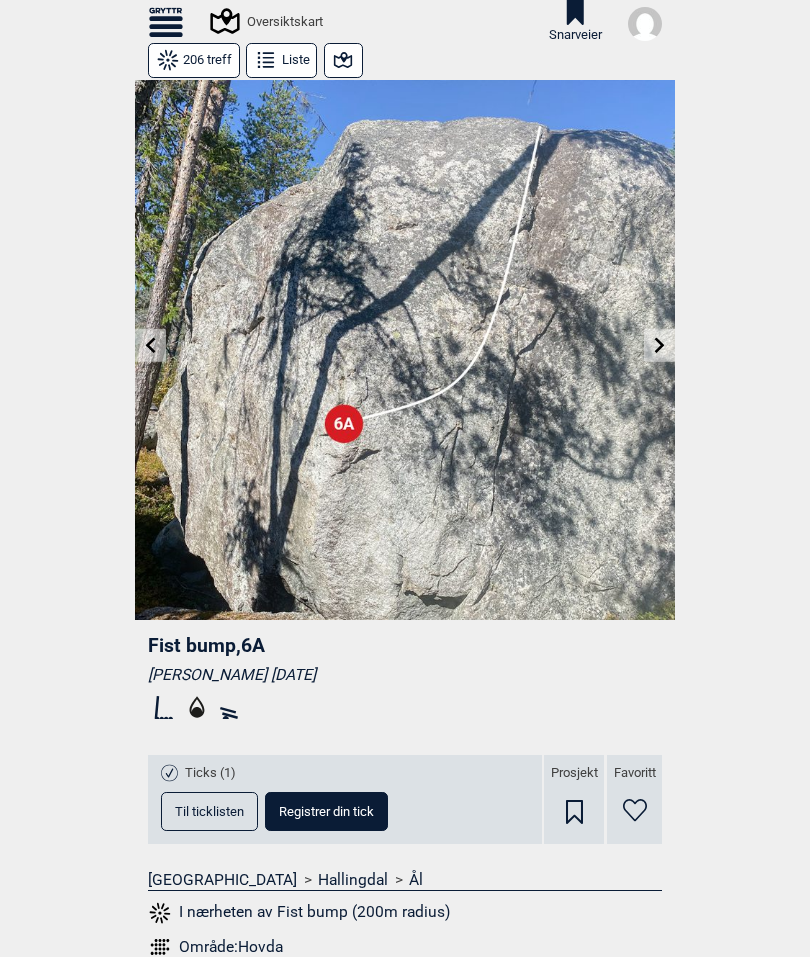 click 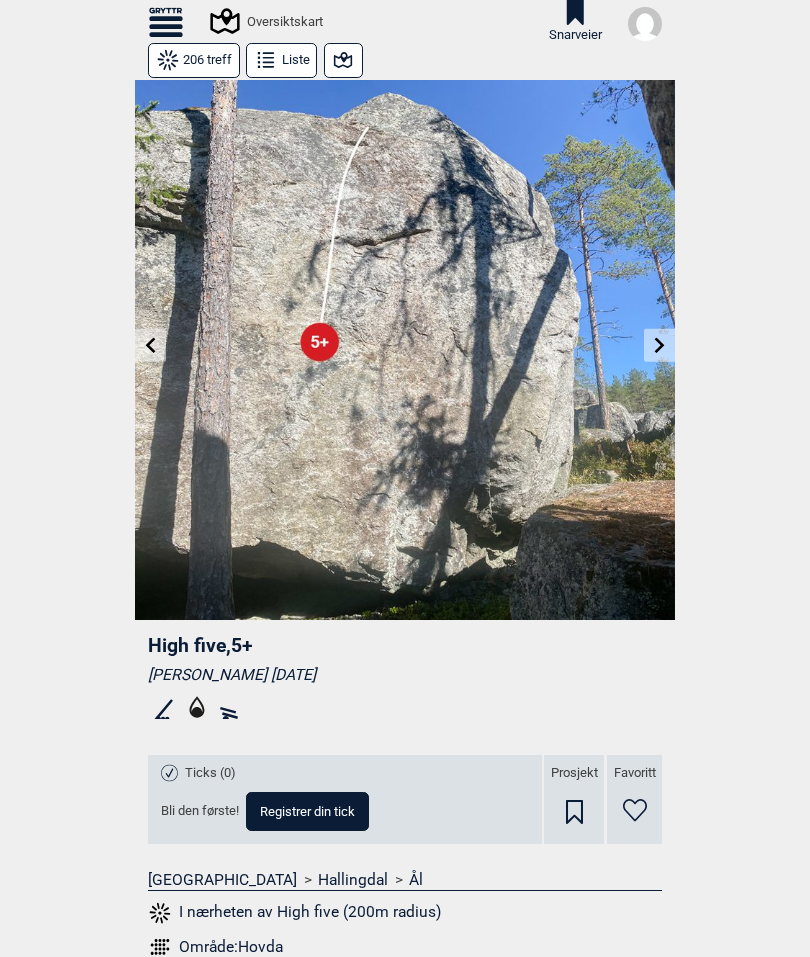 click 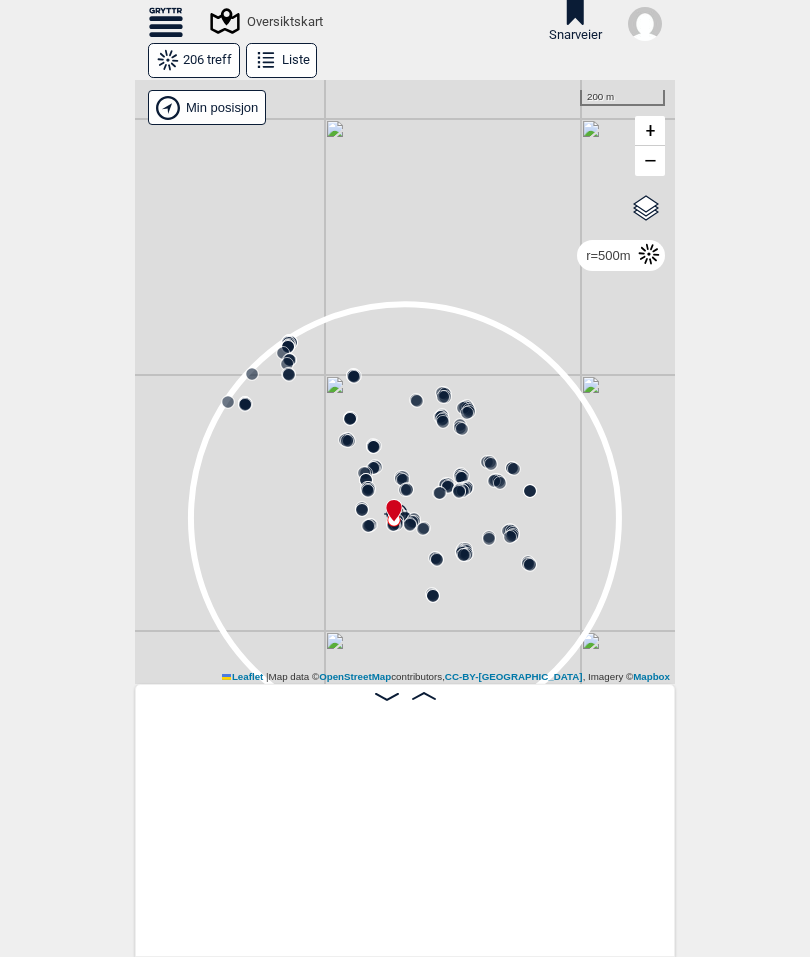 scroll, scrollTop: 0, scrollLeft: 26533, axis: horizontal 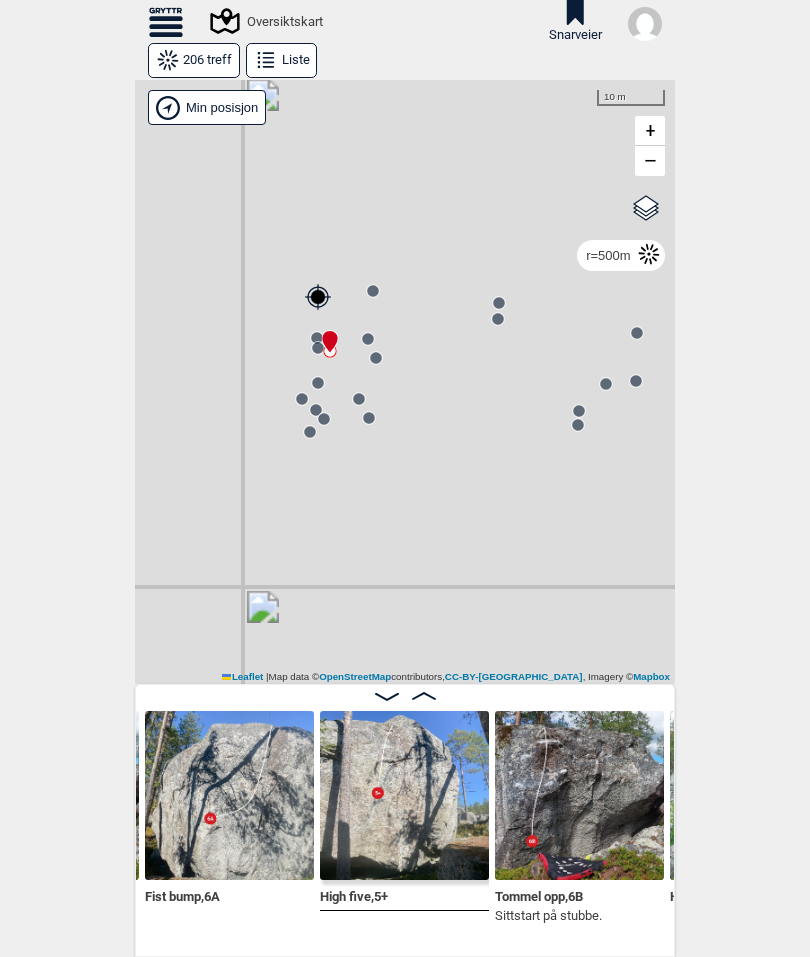 click at bounding box center (310, 432) 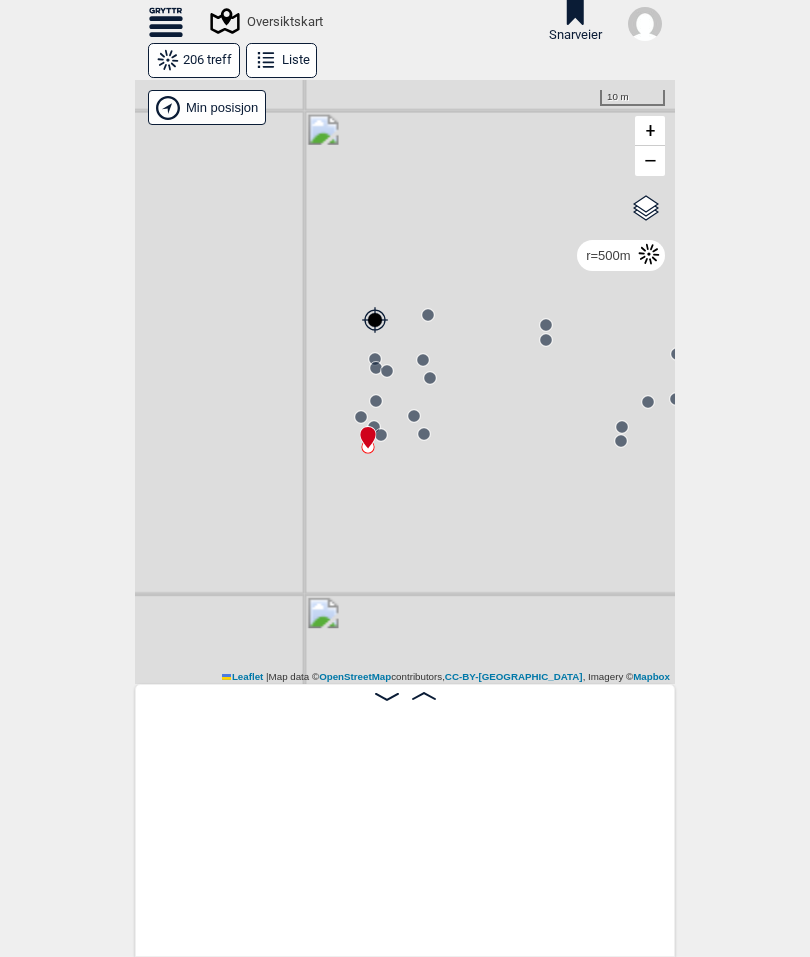 scroll, scrollTop: 0, scrollLeft: 28760, axis: horizontal 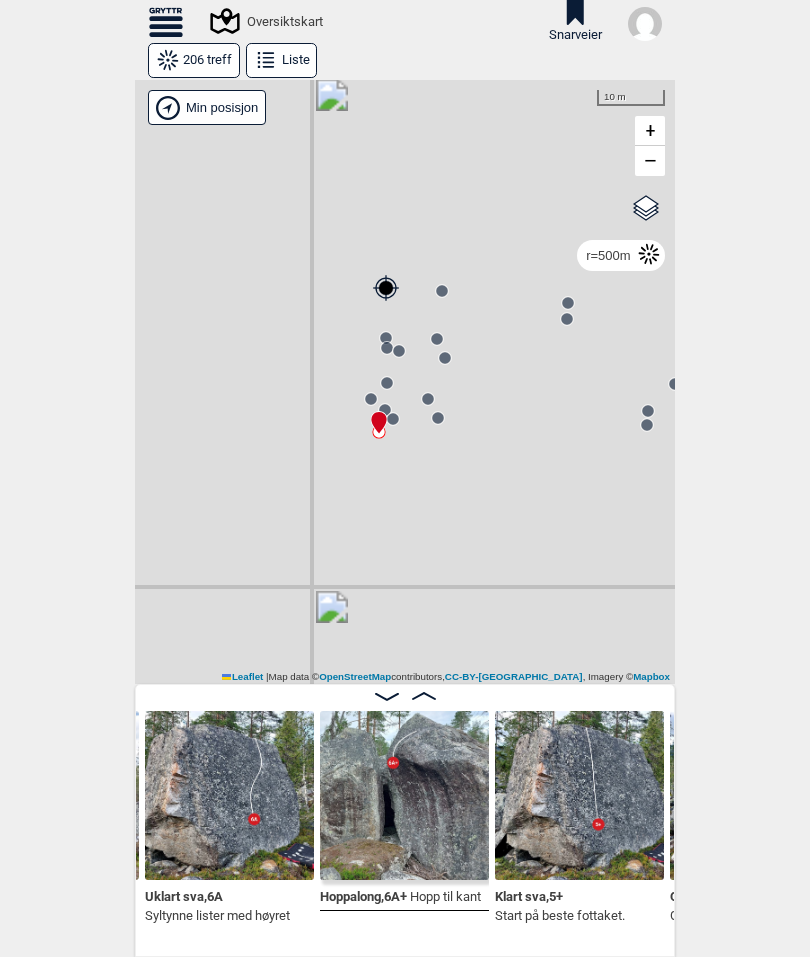 click at bounding box center (404, 795) 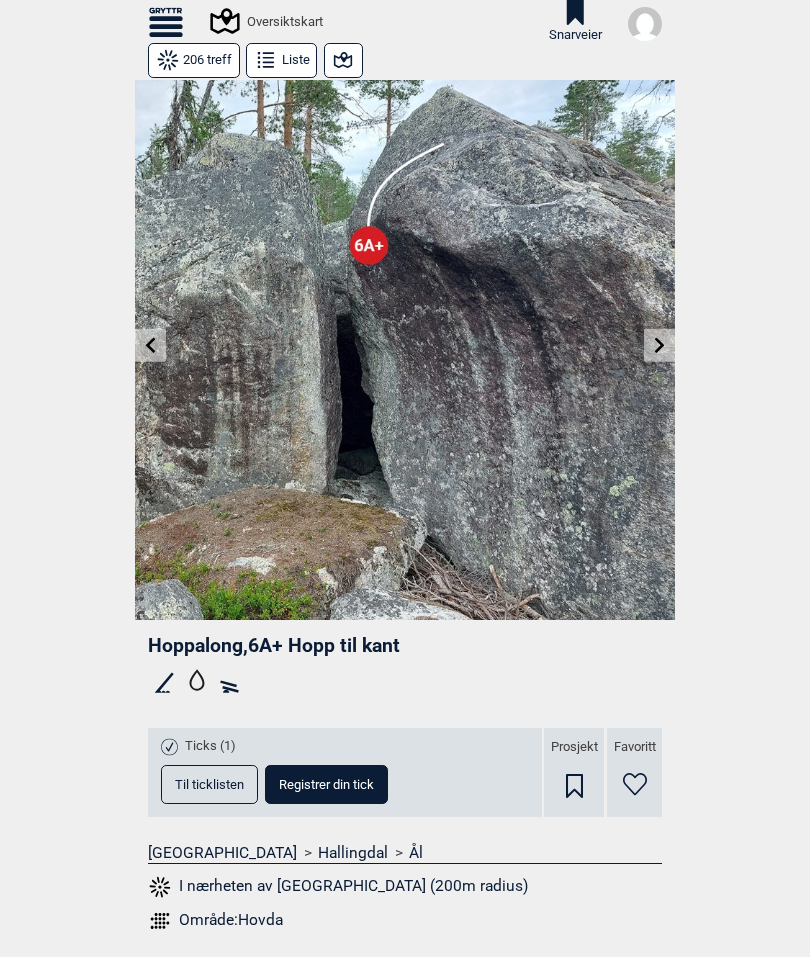 click 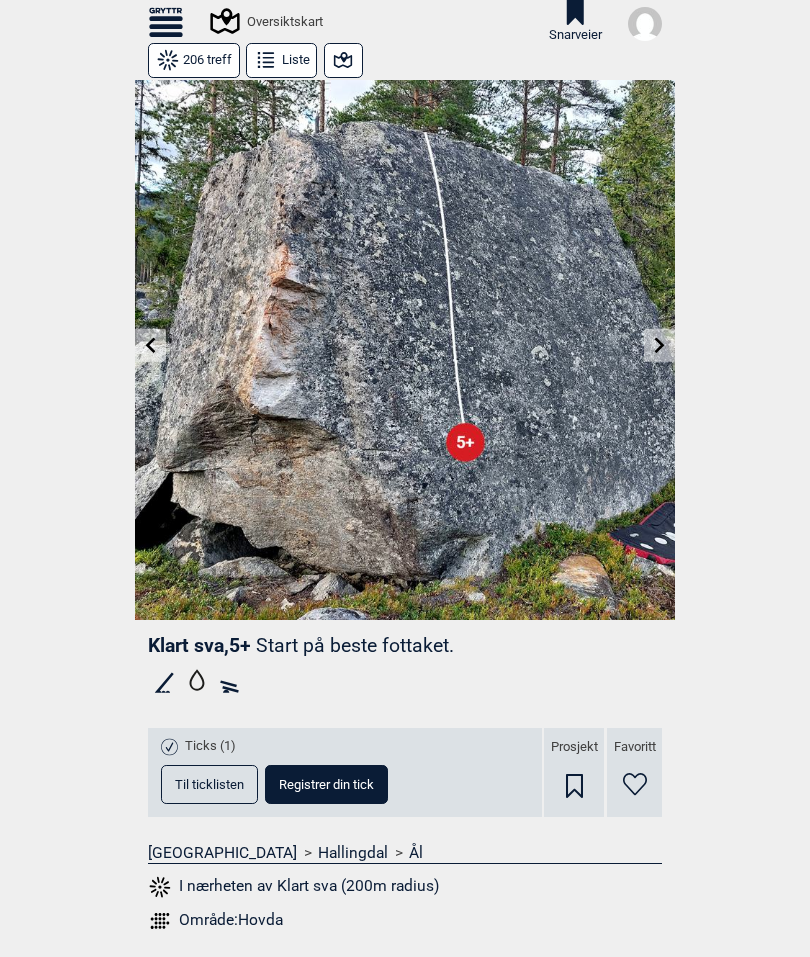 click at bounding box center (659, 345) 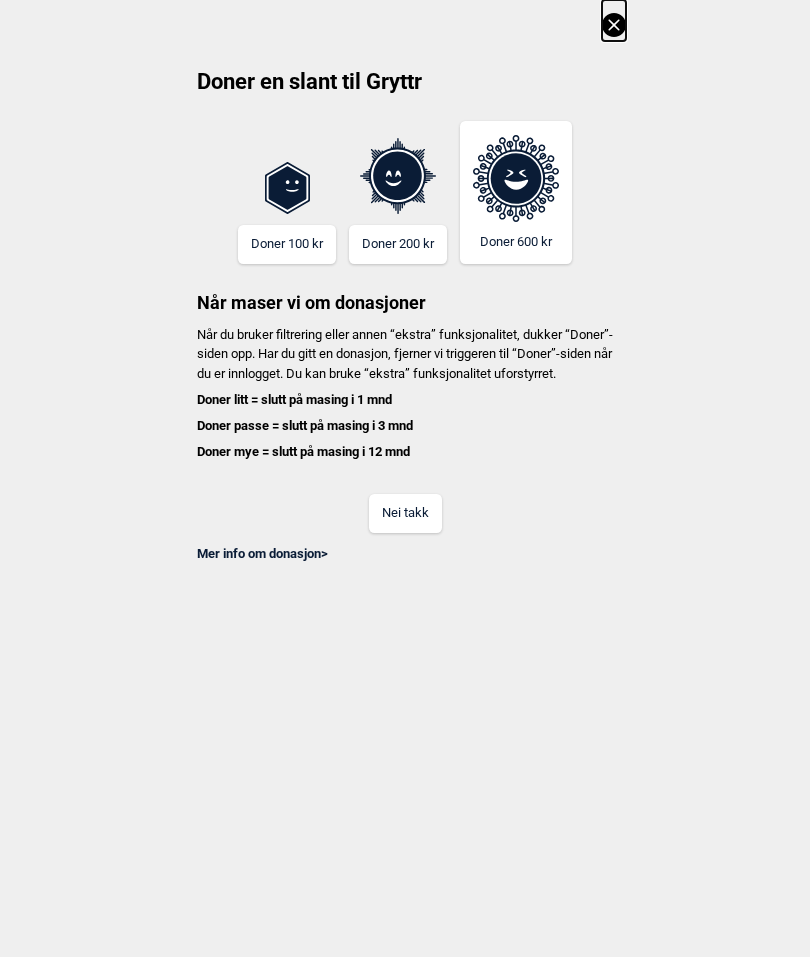 scroll, scrollTop: 0, scrollLeft: 0, axis: both 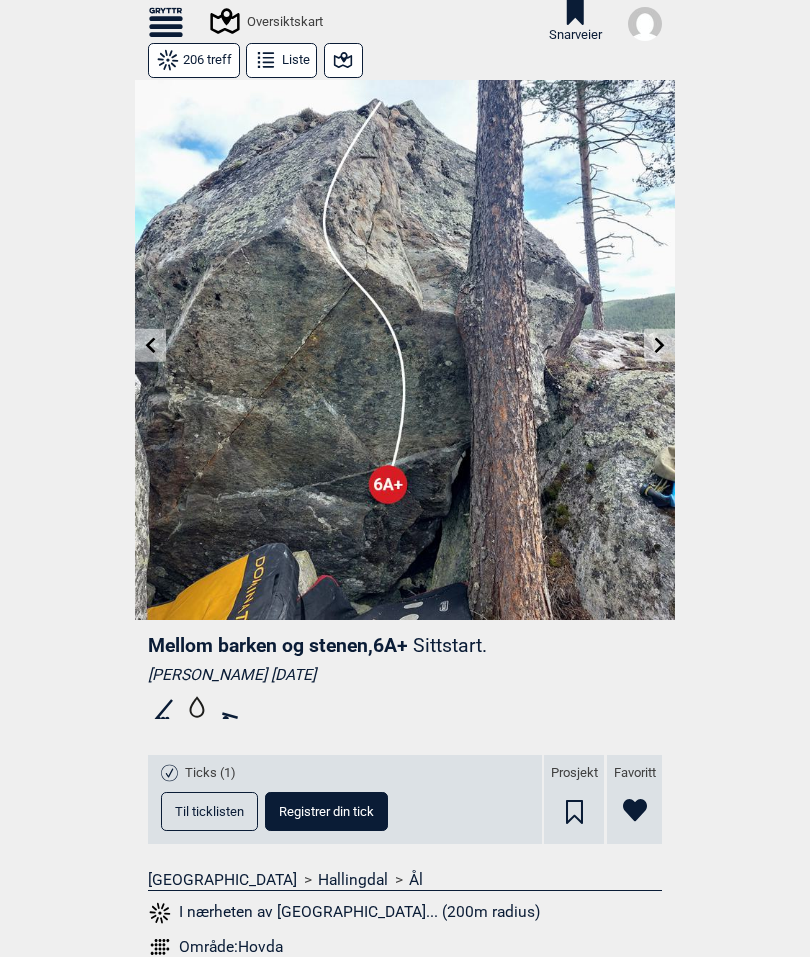 click at bounding box center [150, 345] 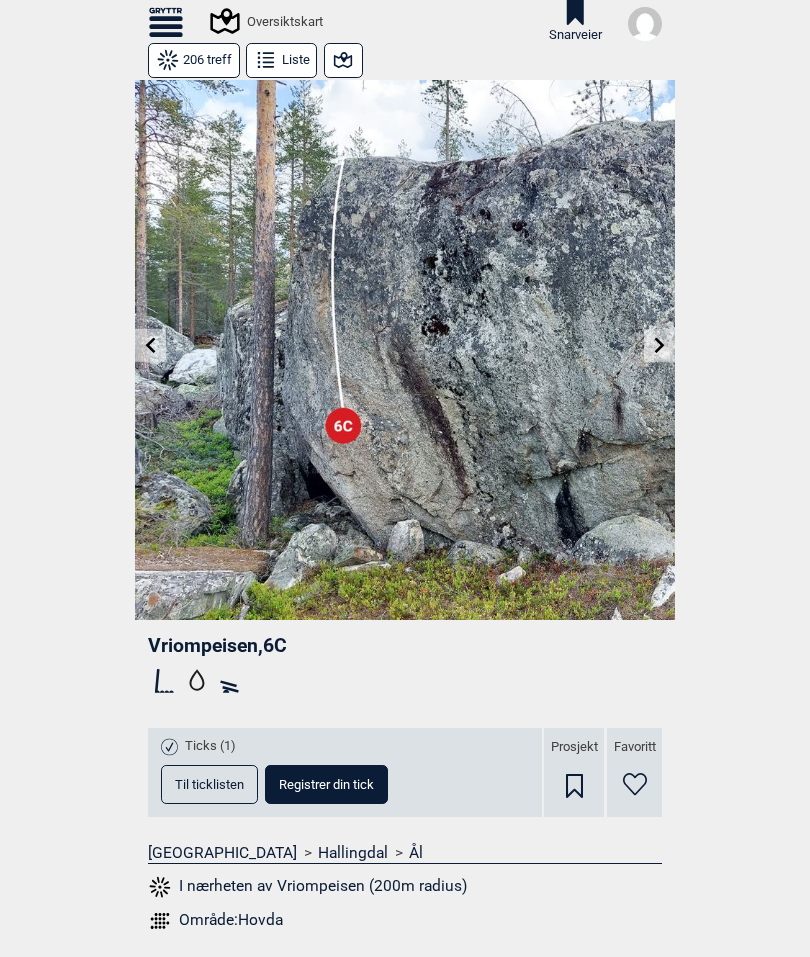 click at bounding box center (150, 345) 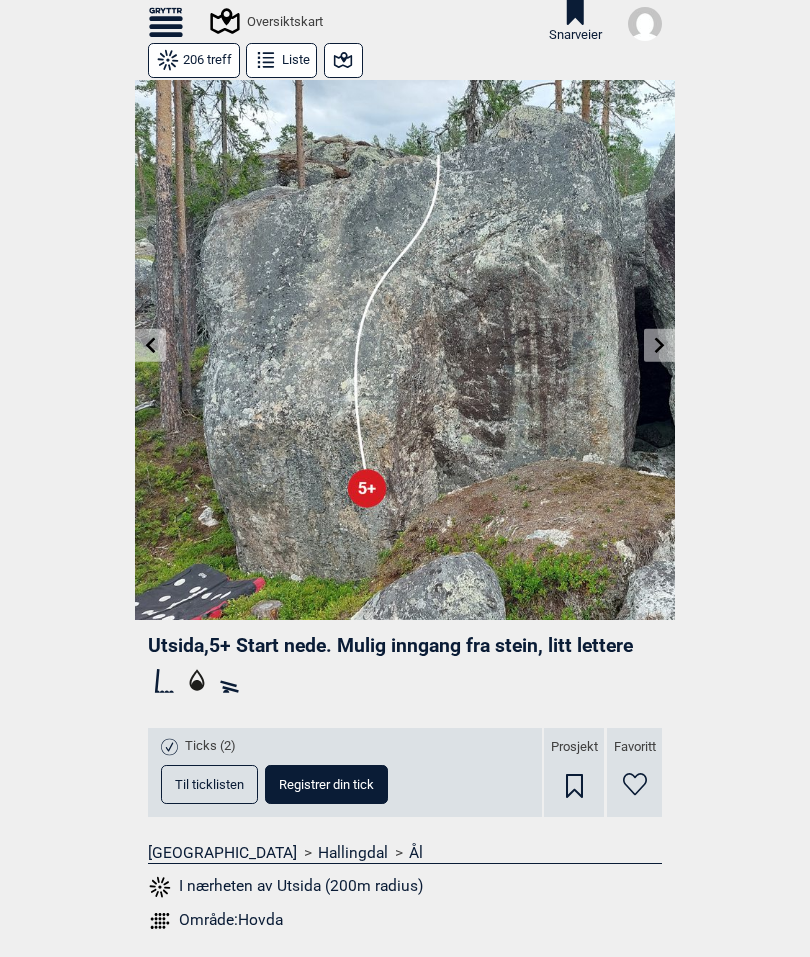 click 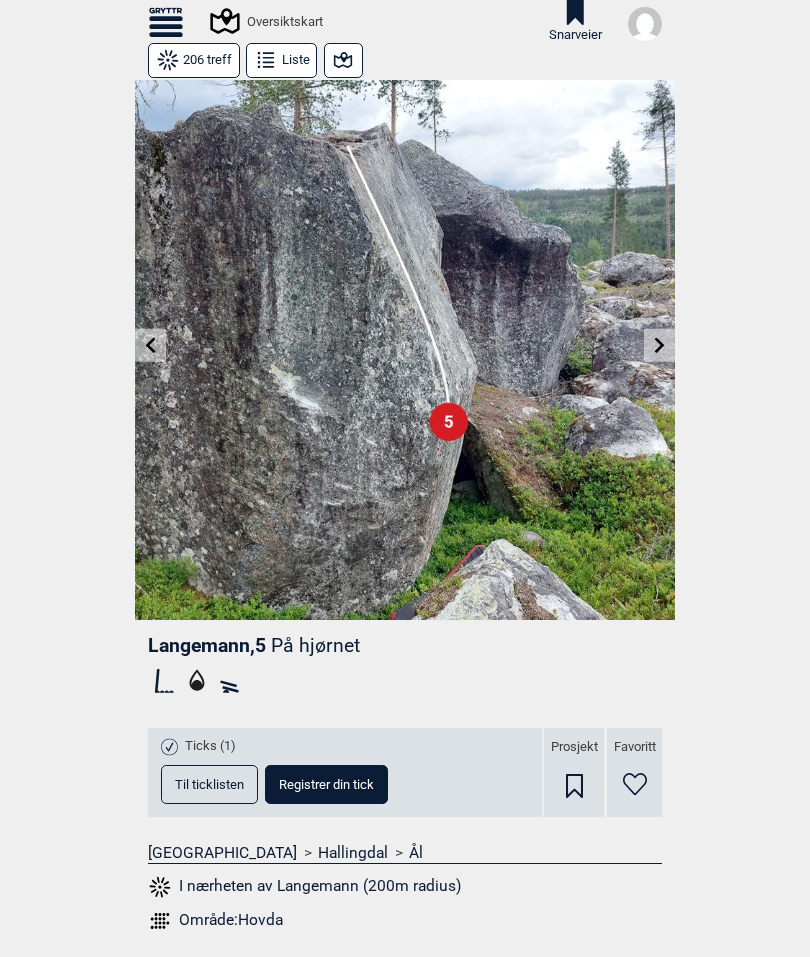 click at bounding box center [150, 345] 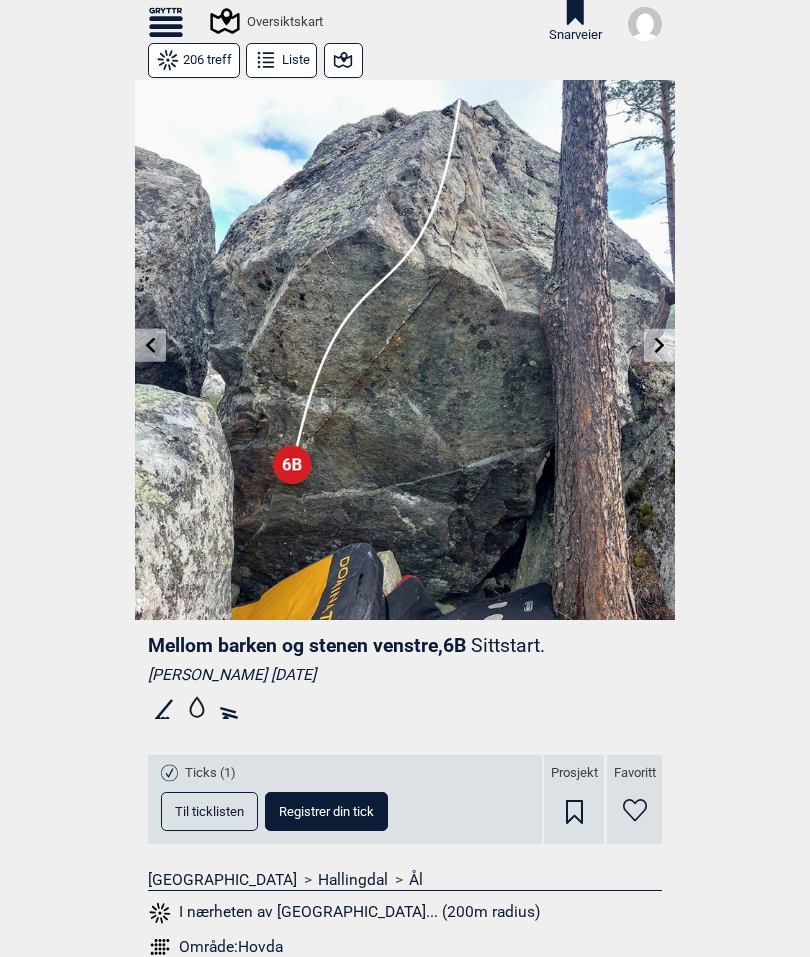 click 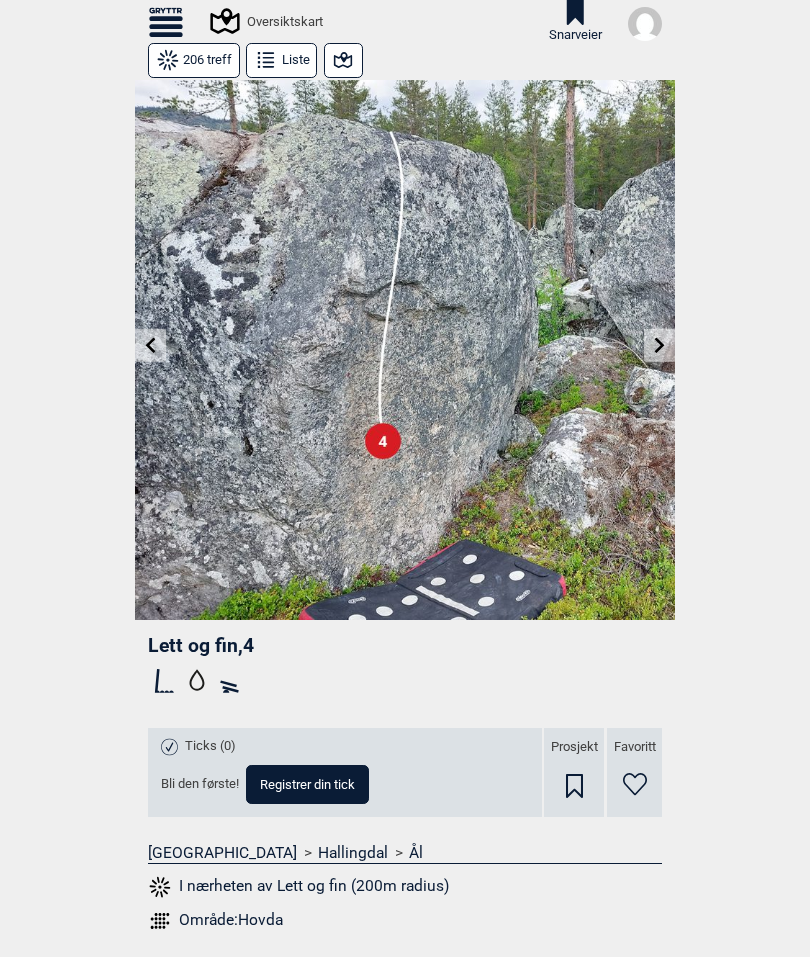 click at bounding box center (150, 345) 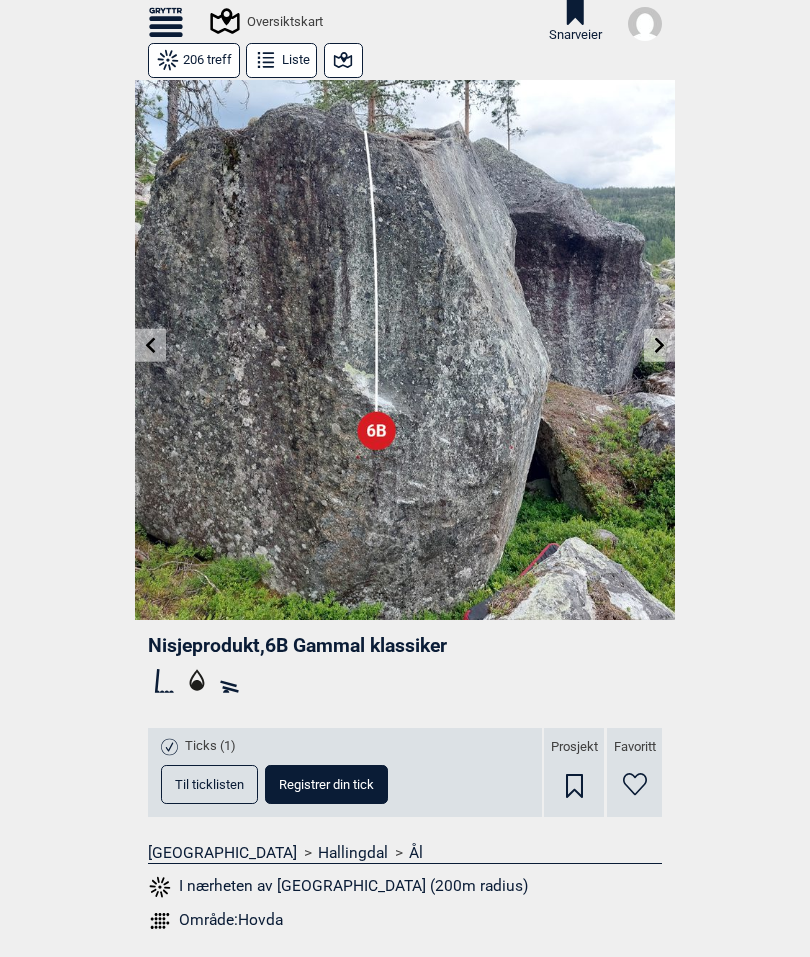 click 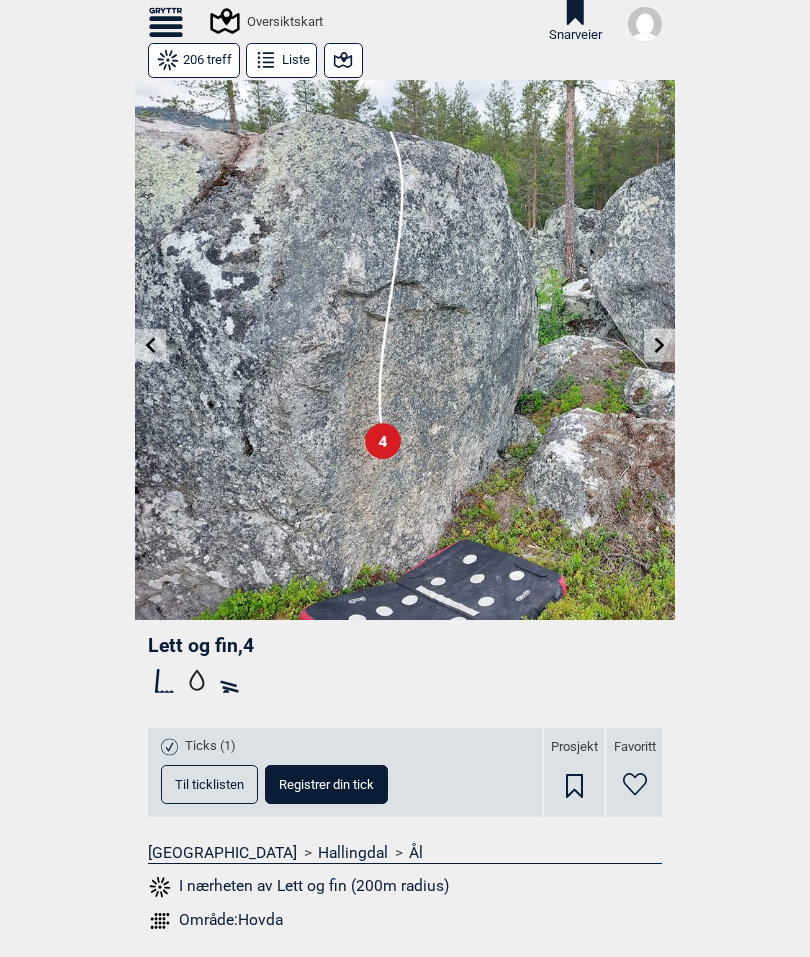 click 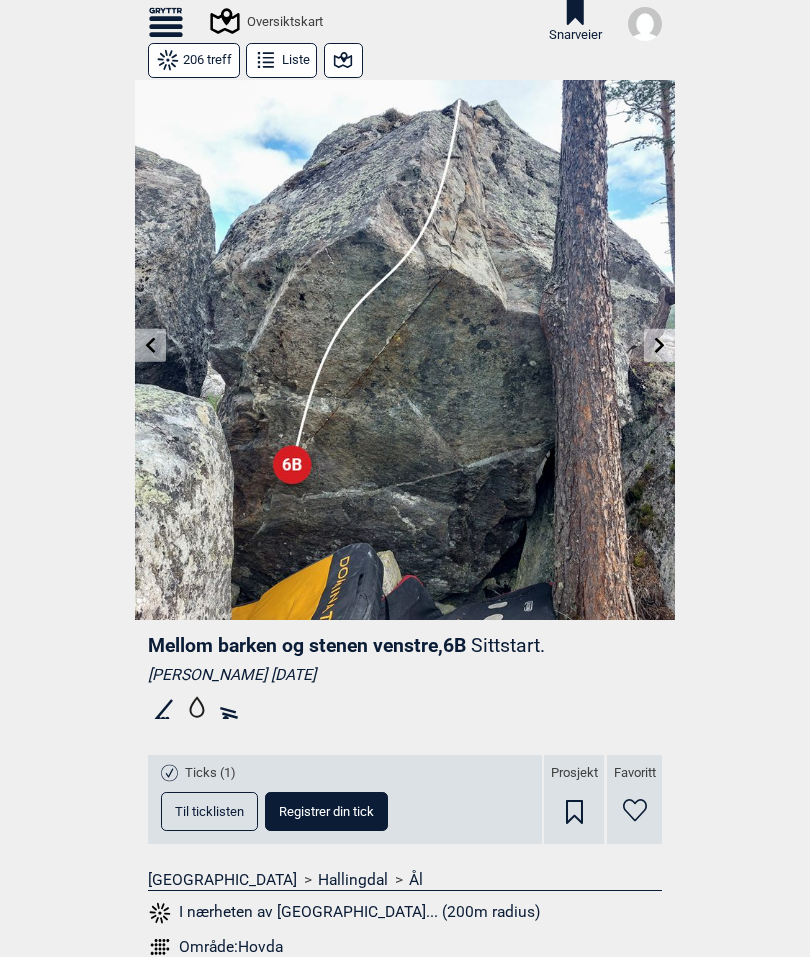 click 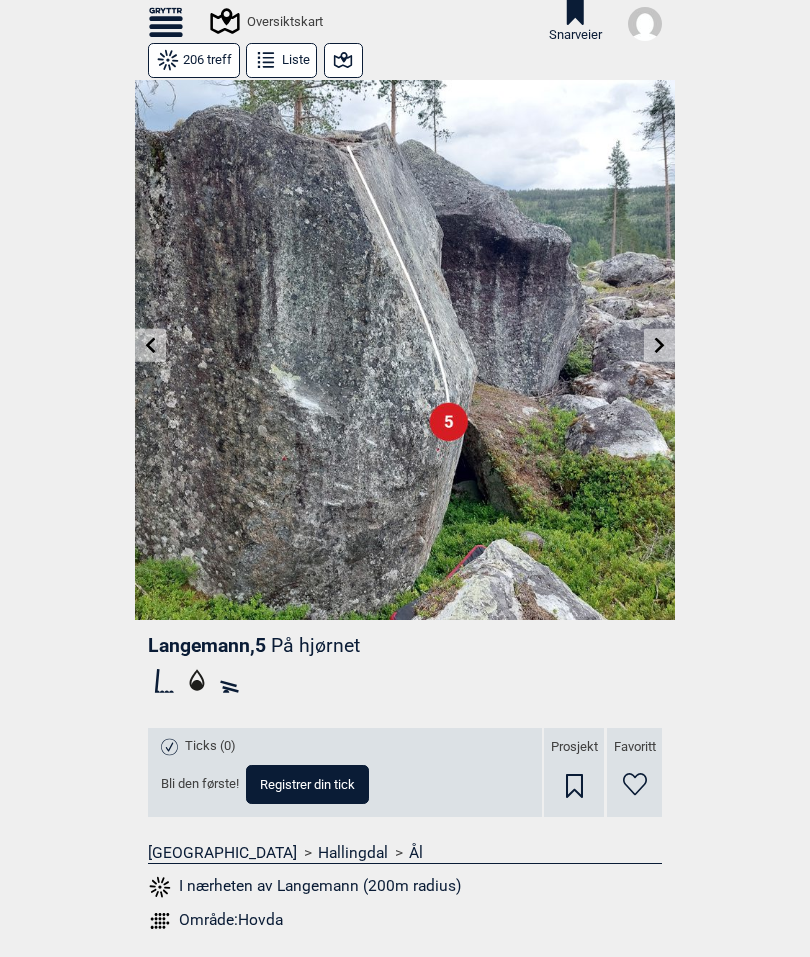 click 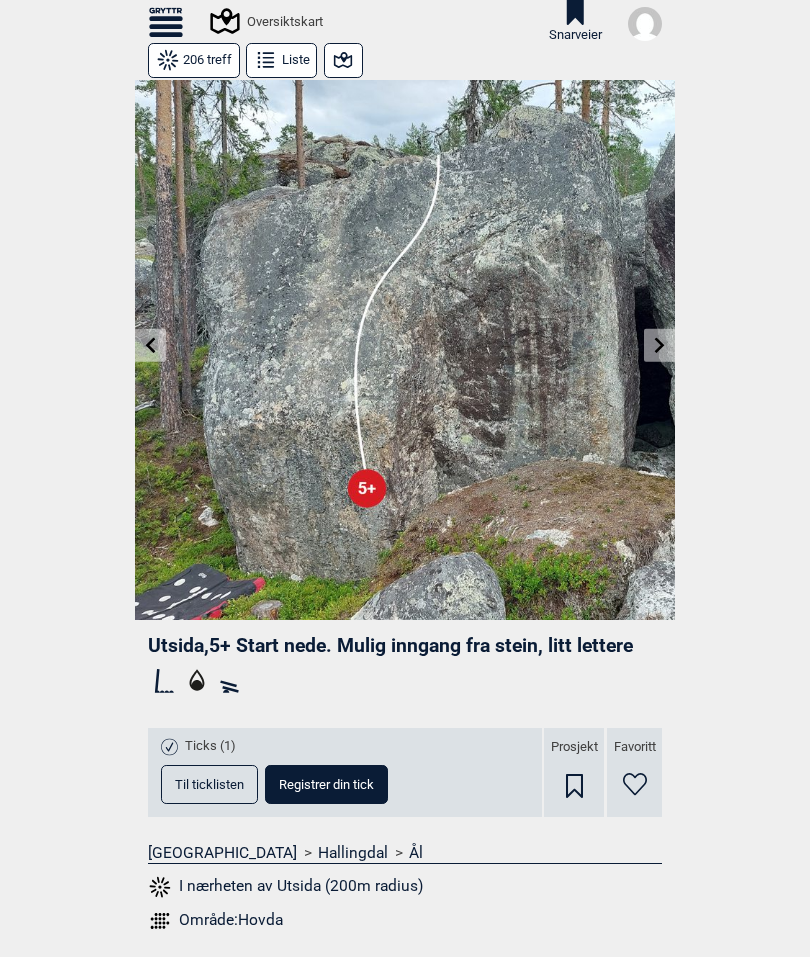 click 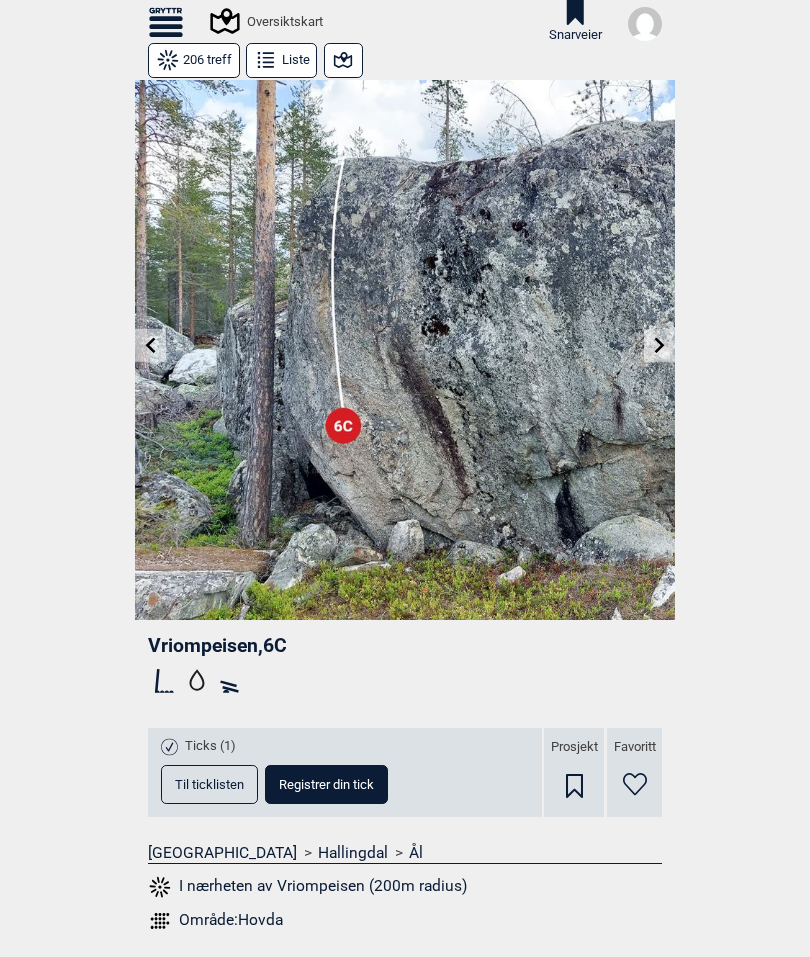 click 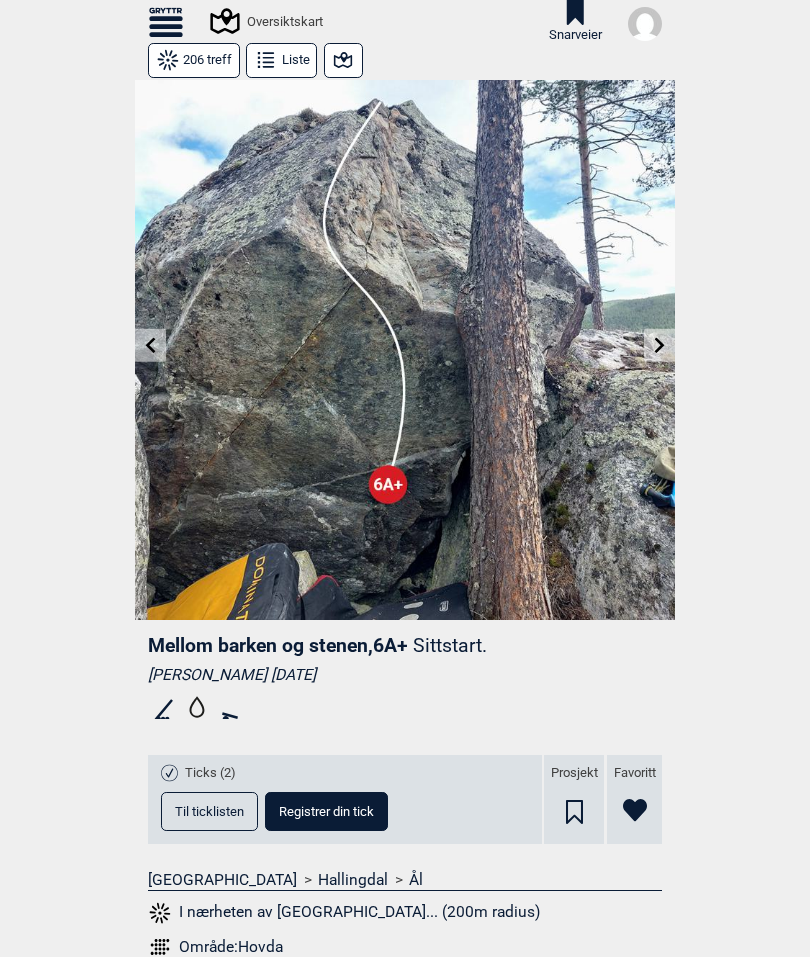 click 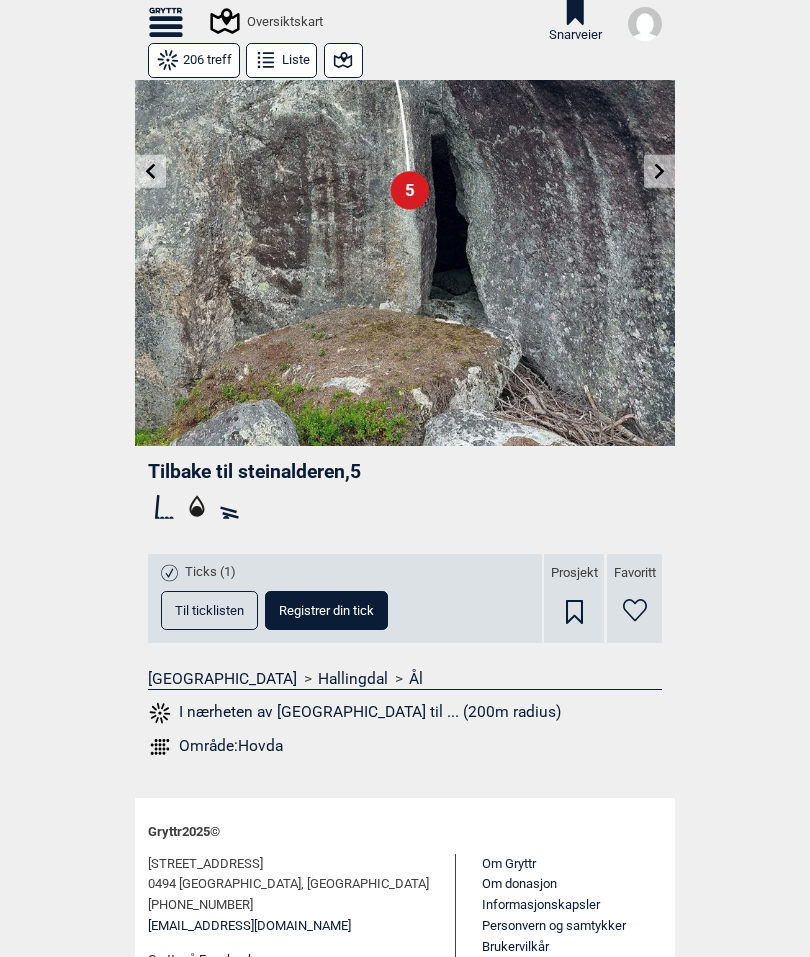 scroll, scrollTop: 179, scrollLeft: 0, axis: vertical 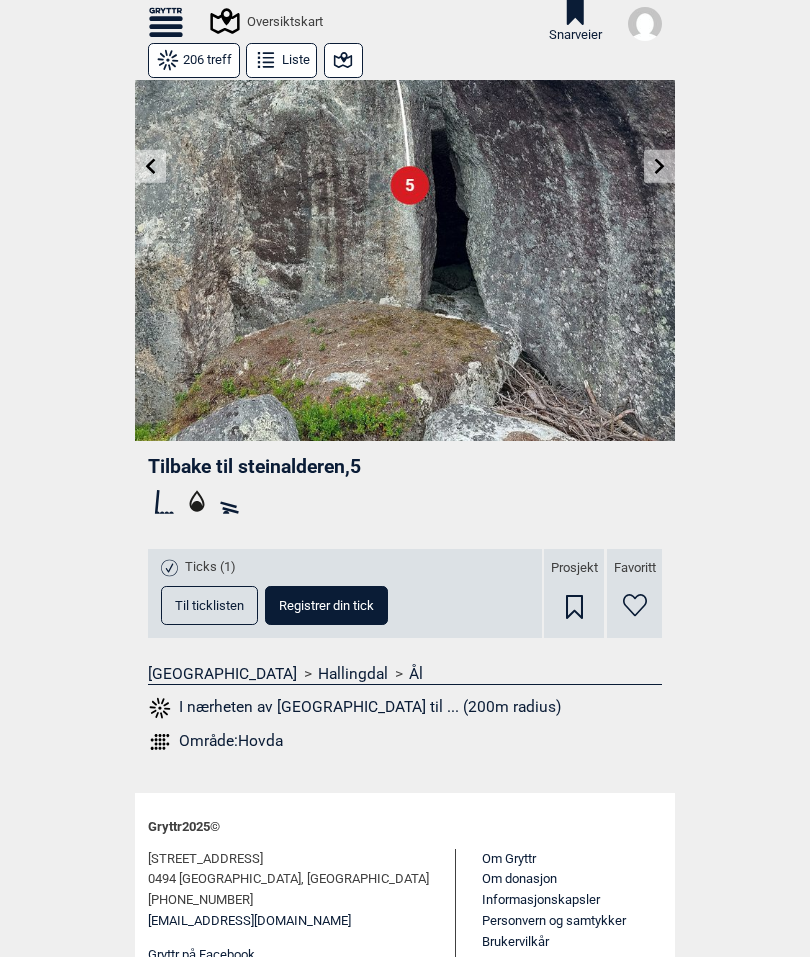 click on "Til ticklisten" at bounding box center [209, 605] 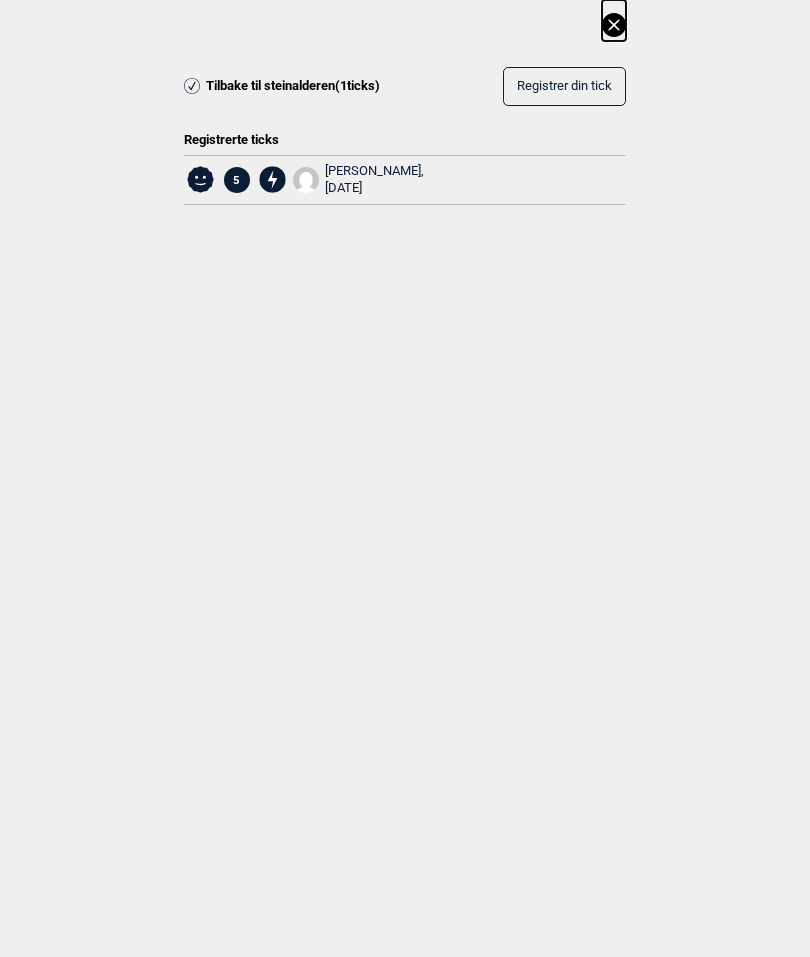 click 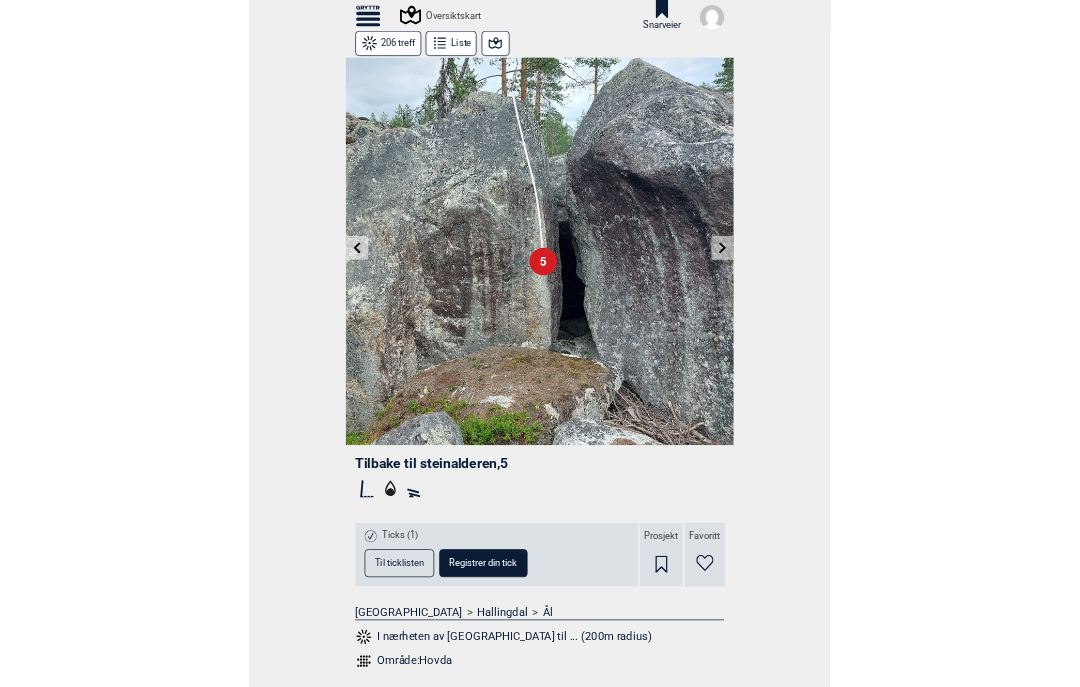 scroll, scrollTop: 0, scrollLeft: 0, axis: both 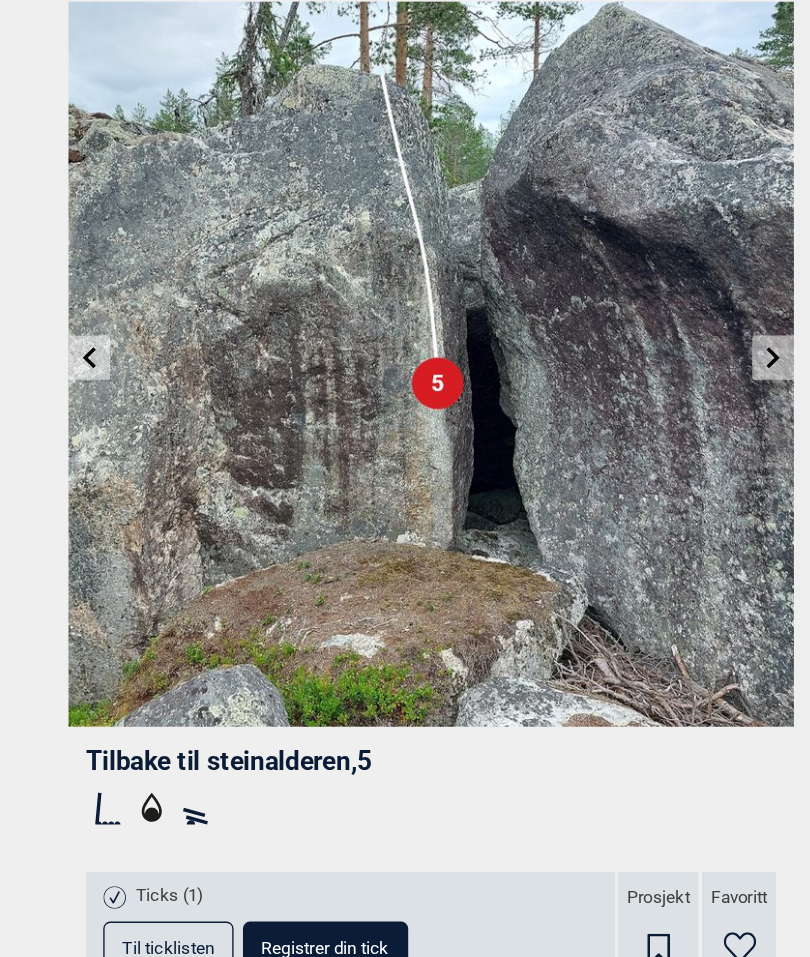click on "Til forsiden NO SV EN Finn buldere med filtrering Norge Sverige Meld inn ny bulder Tegnforklaring Om Gryttr   Oversiktskart Snarveier Doner en slant til Gryttr Doner 100 kr Doner 200 kr Doner 600 kr Når maser vi om donasjoner Når du bruker filtrering eller annen “ekstra” funksjonalitet, dukker “Doner”-siden opp. Har du gitt en donasjon, fjerner vi triggeren til “Doner”-siden når du er innlogget. Du kan bruke “ekstra” funksjonalitet uforstyrret. Doner litt = slutt på masing i 1 mnd Doner passe = slutt på masing i 3 mnd Doner mye = slutt på masing i 12 mnd Nei takk Mer info om donasjon  > 206 treff   Liste Tilbake til steinalderen ,  5 Ticks (1) Til ticklisten Registrer din tick Prosjekt Favoritt Norge > Hallingdal > Ål I nærheten av Tilbake til ... (200m radius) Område:  Hovda Gryttr  2025  © Myrerveien 45d 0494 Oslo, Norway +47 905 45 346 info@gryttr.com Gryttr på Facebook Gryttr på Instagram Gryttr på Vimeo Om Gryttr Om donasjon Informasjonskapsler Personvern og samtykker" at bounding box center [405, 478] 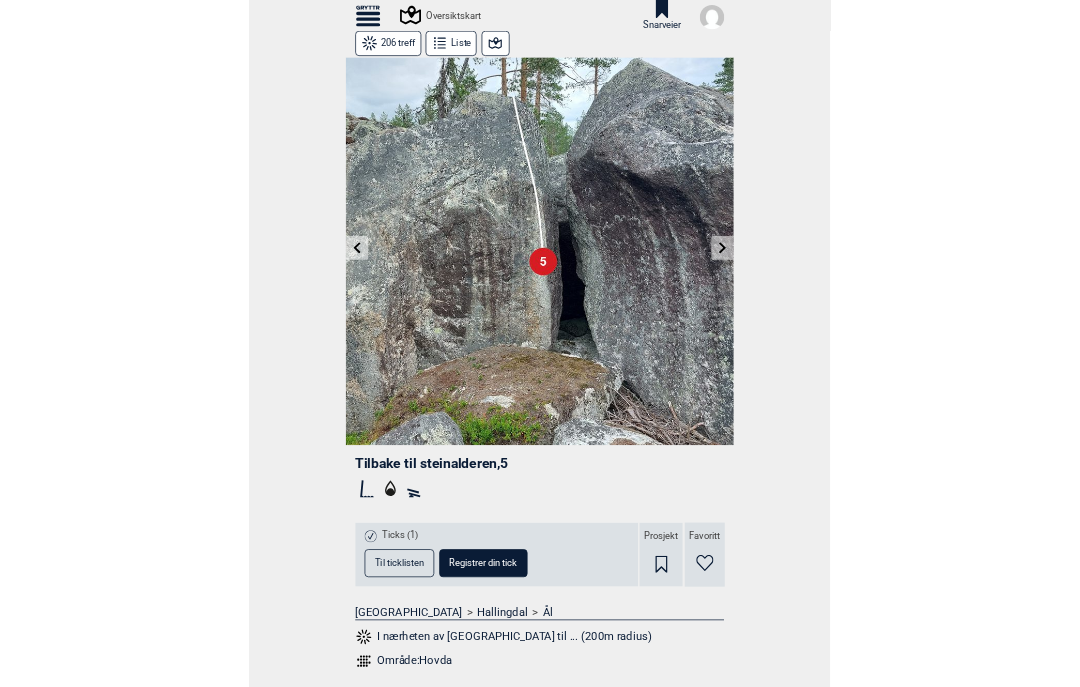 scroll, scrollTop: 0, scrollLeft: 0, axis: both 